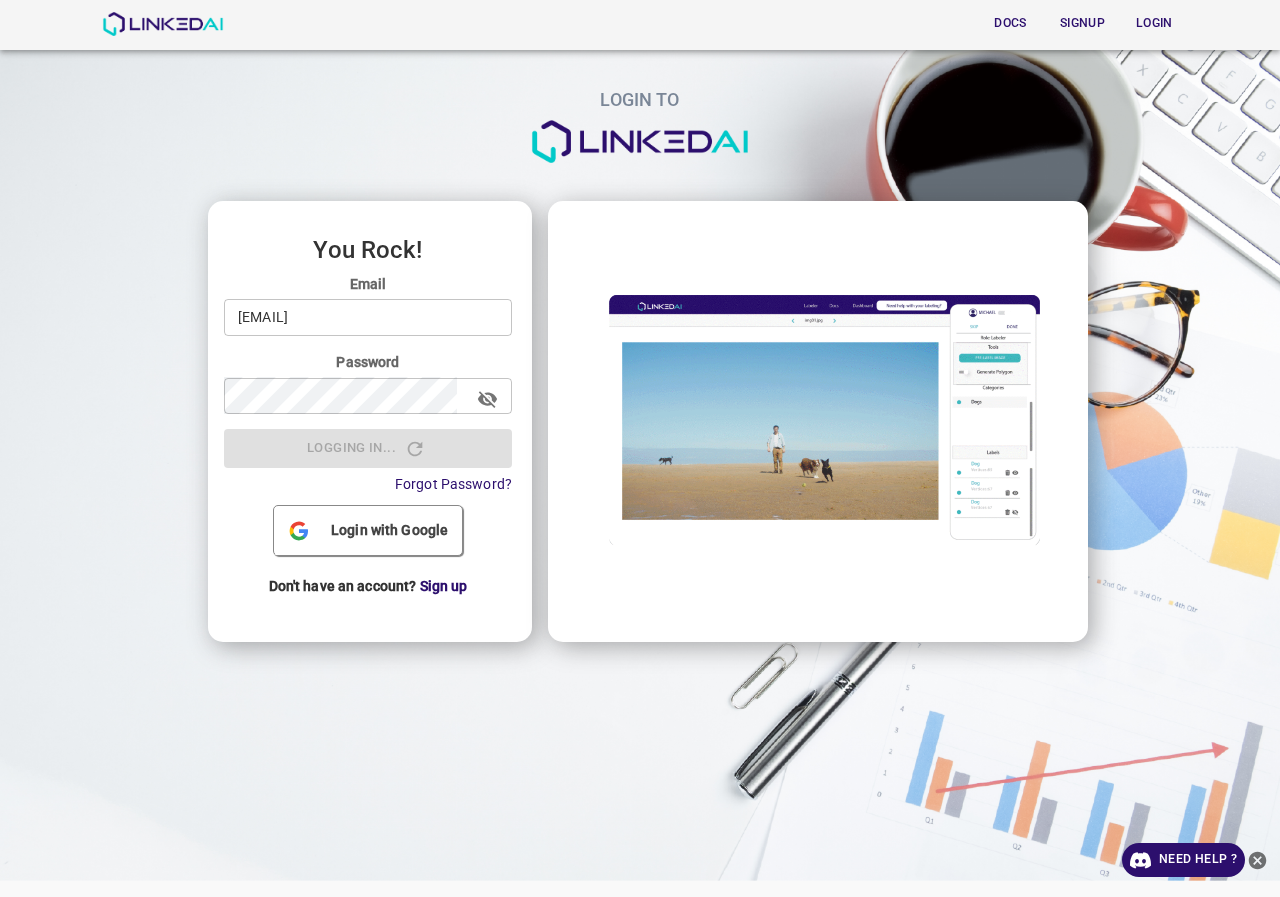 scroll, scrollTop: 0, scrollLeft: 0, axis: both 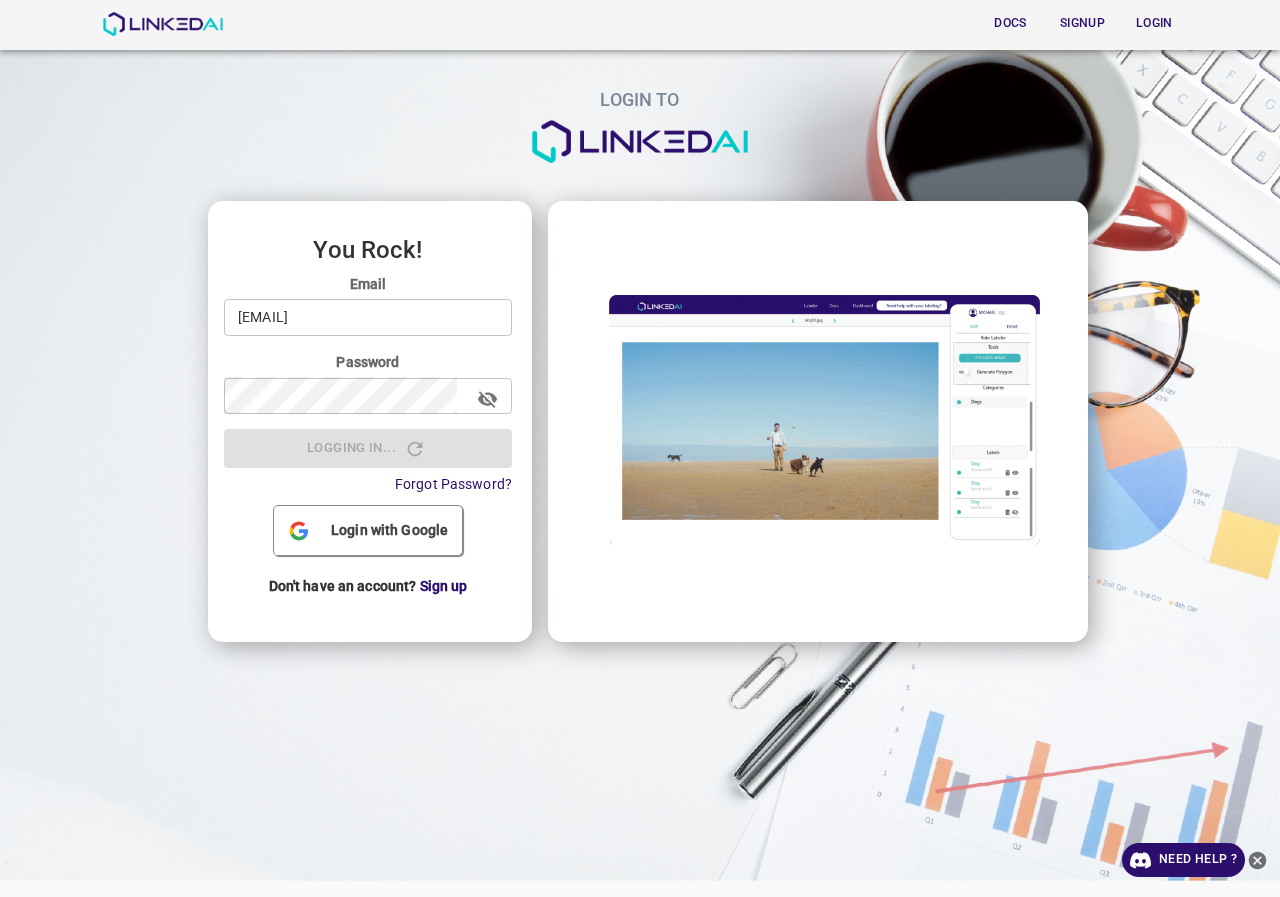 type on "pruebas@linkedai.co" 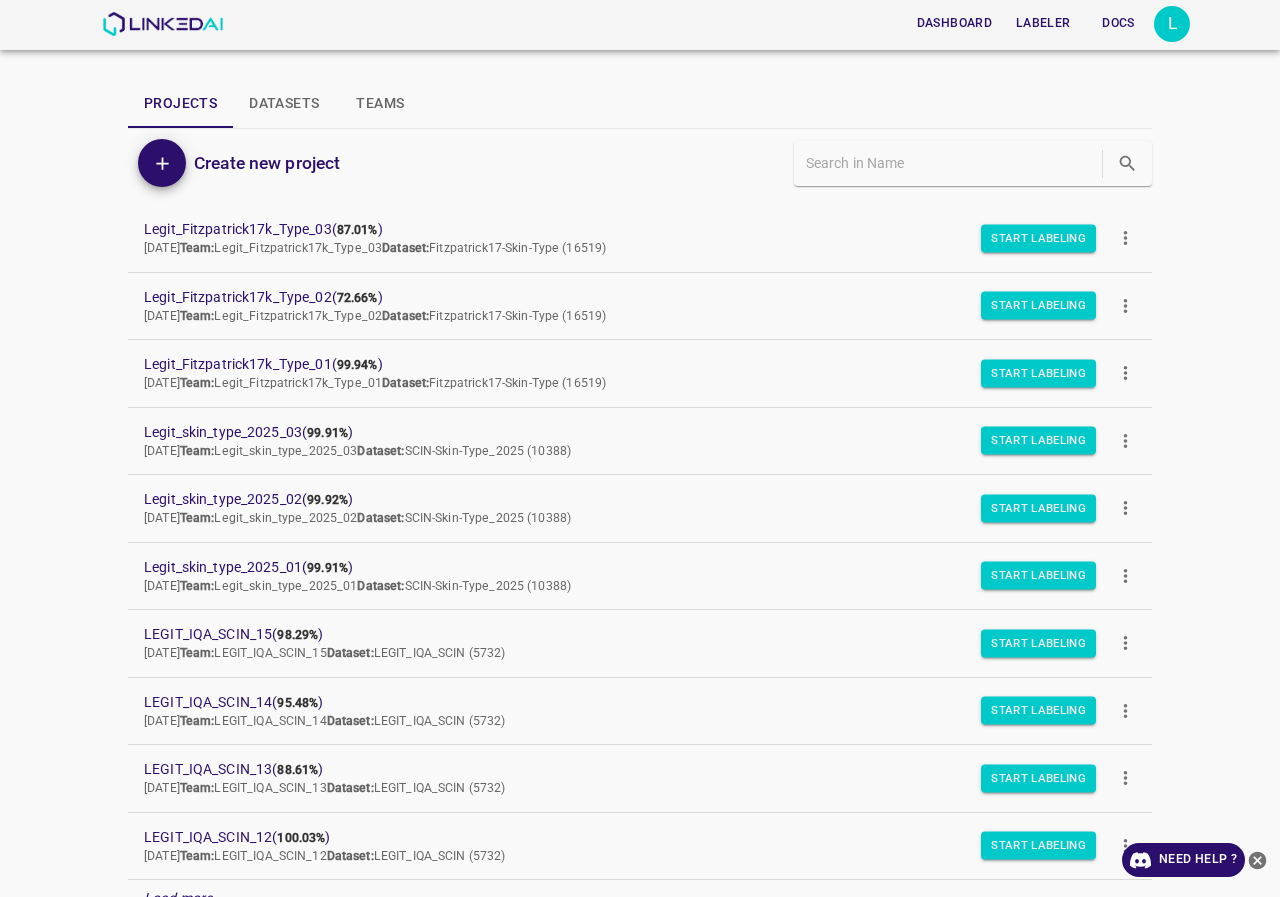 scroll, scrollTop: 169, scrollLeft: 0, axis: vertical 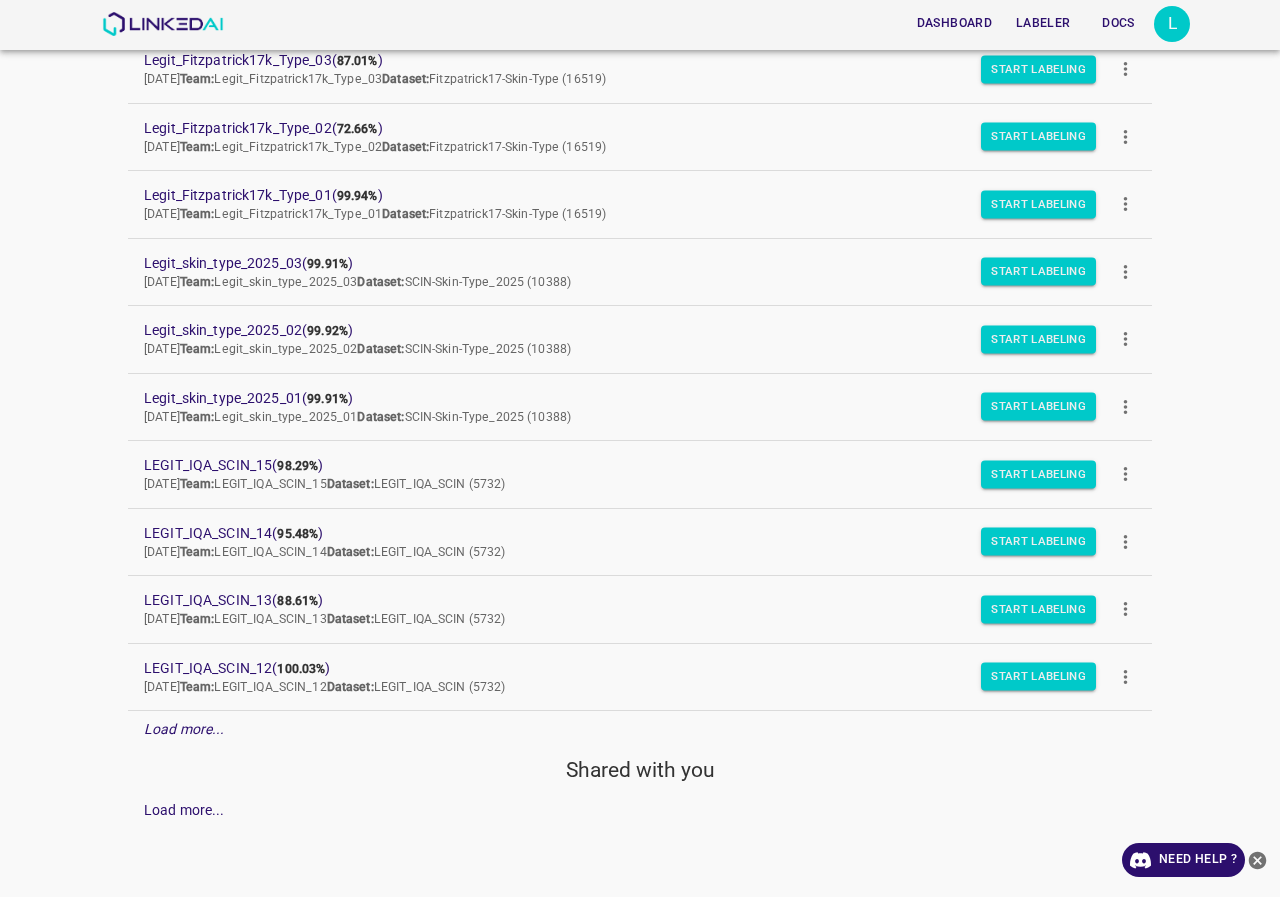 click on "Load more..." at bounding box center [184, 729] 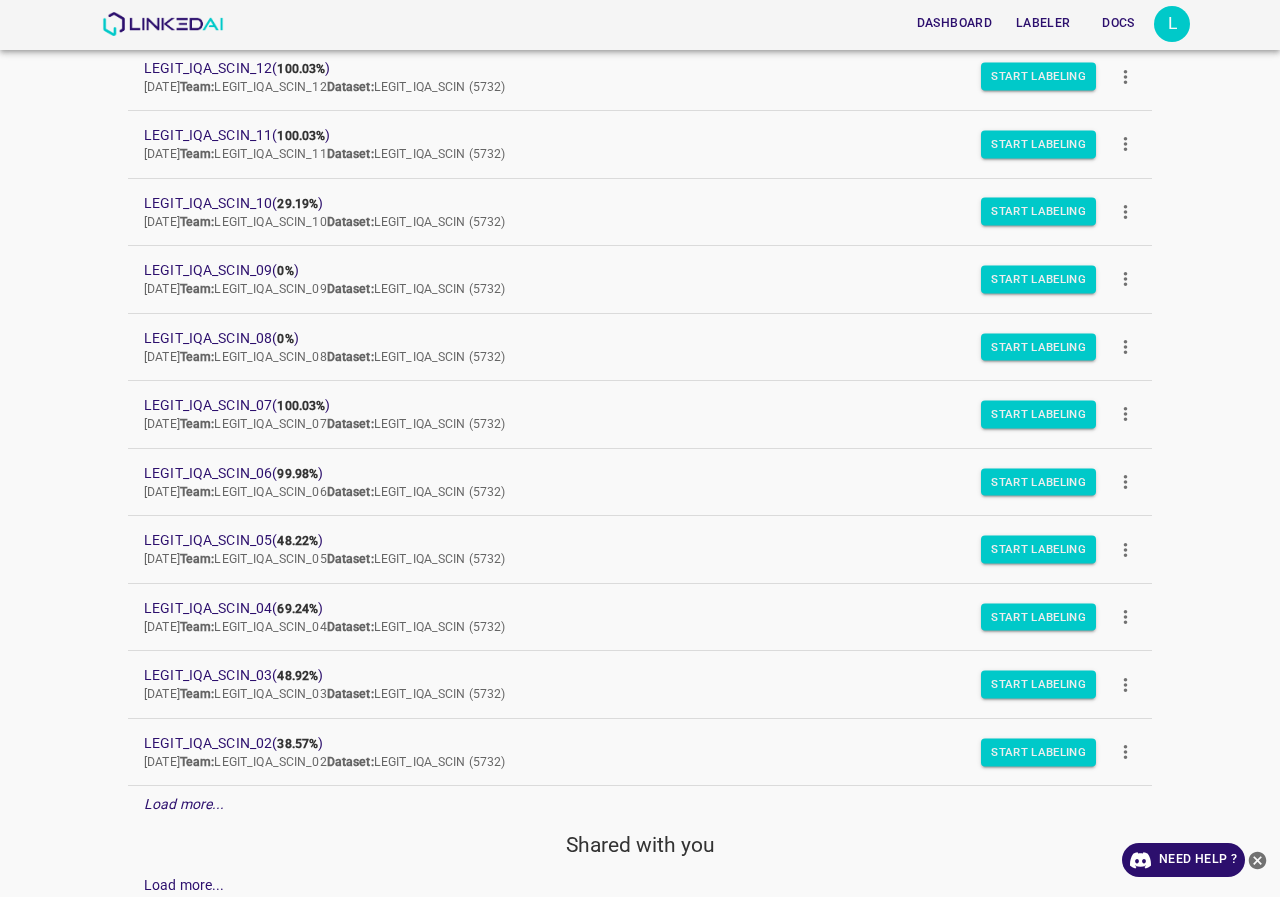 scroll, scrollTop: 844, scrollLeft: 0, axis: vertical 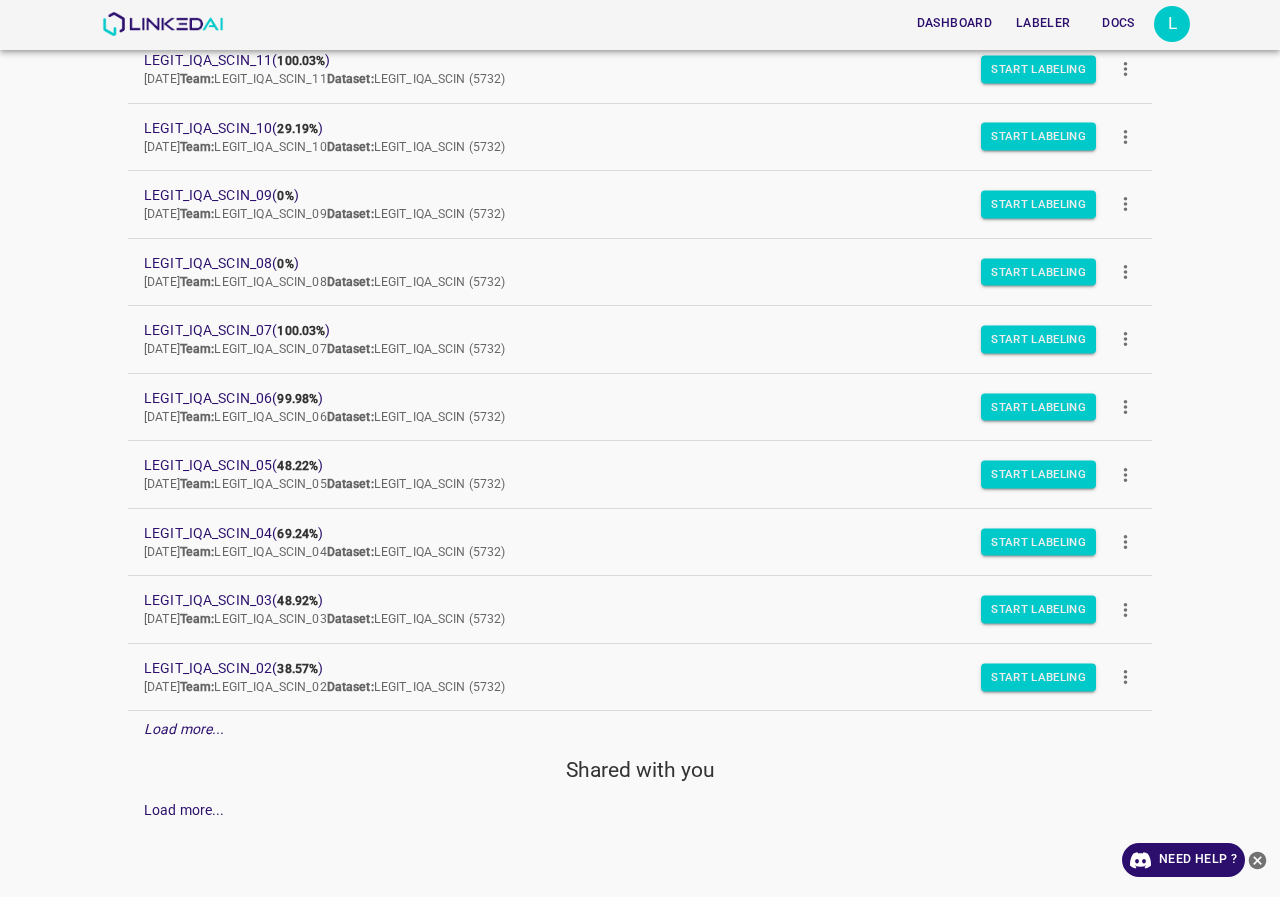 click on "Load more..." at bounding box center (184, 729) 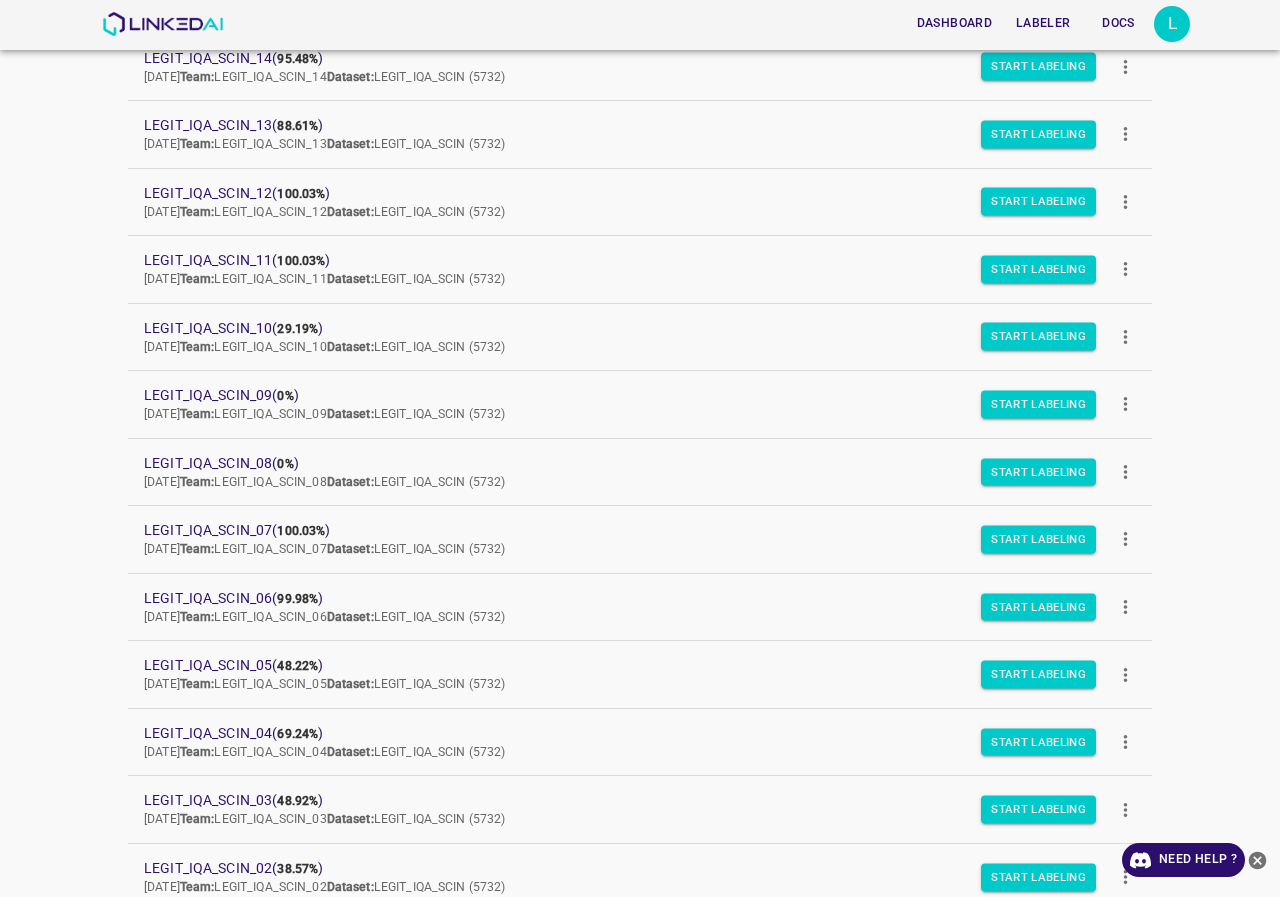 scroll, scrollTop: 744, scrollLeft: 0, axis: vertical 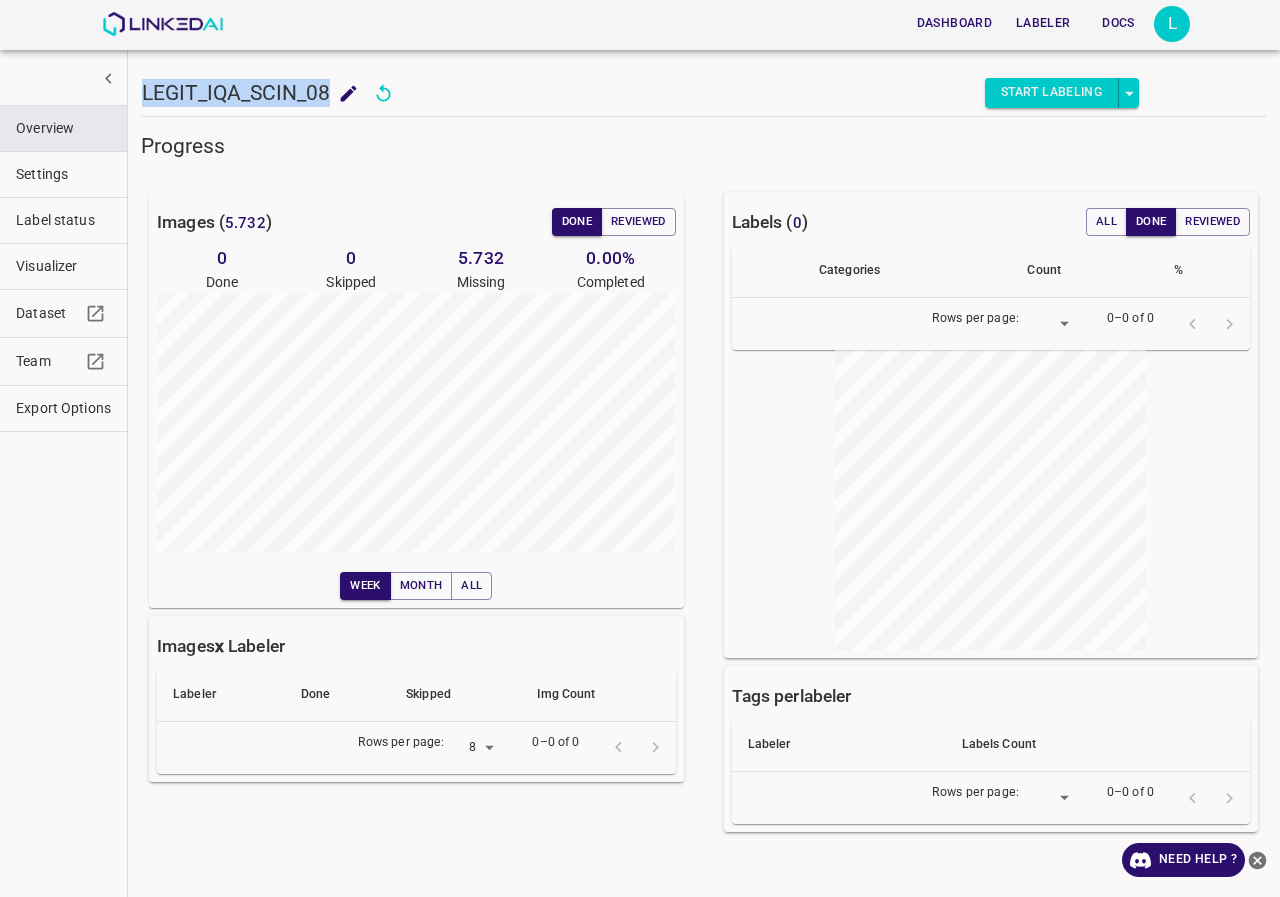 drag, startPoint x: 326, startPoint y: 88, endPoint x: 130, endPoint y: 80, distance: 196.1632 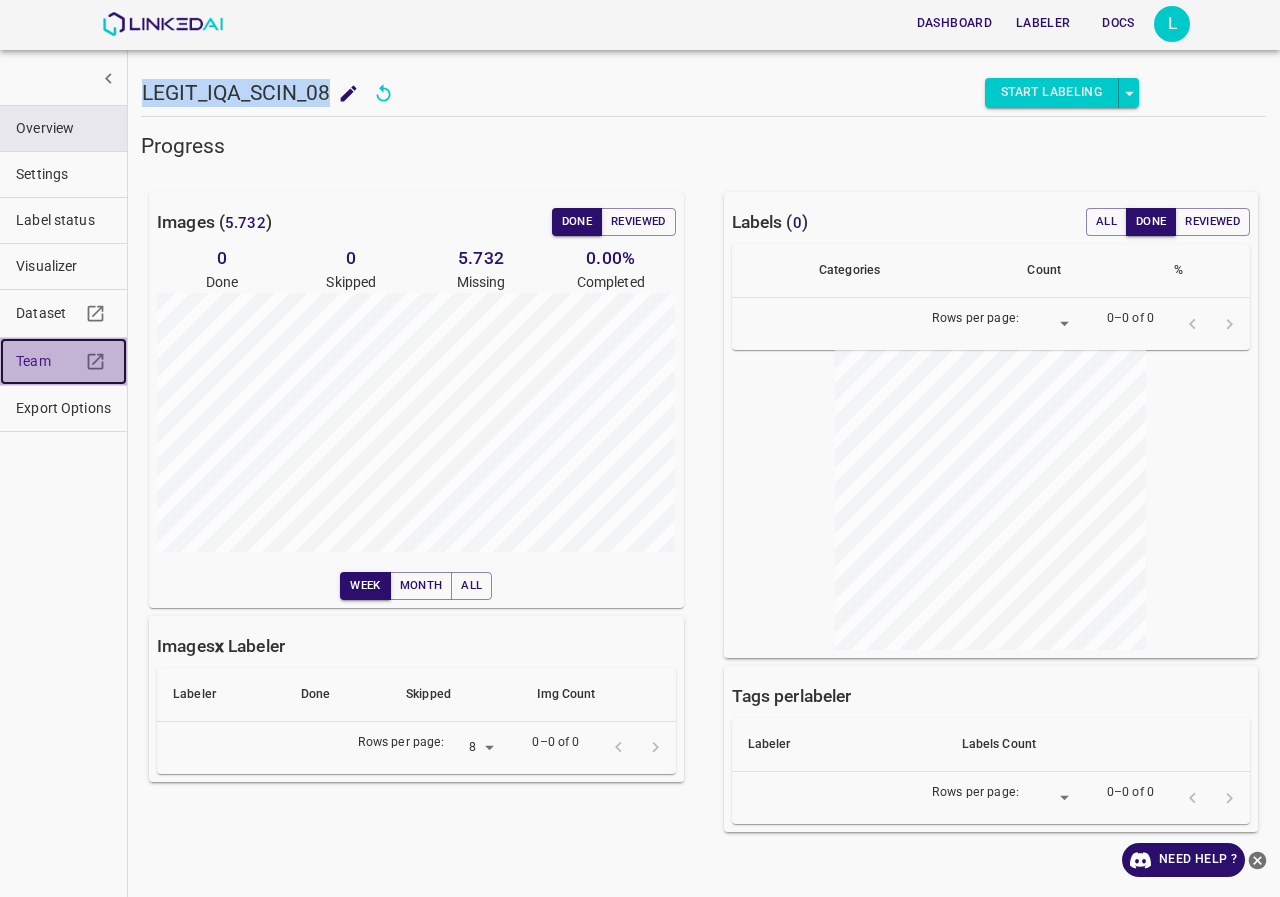 click on "Team" at bounding box center [48, 361] 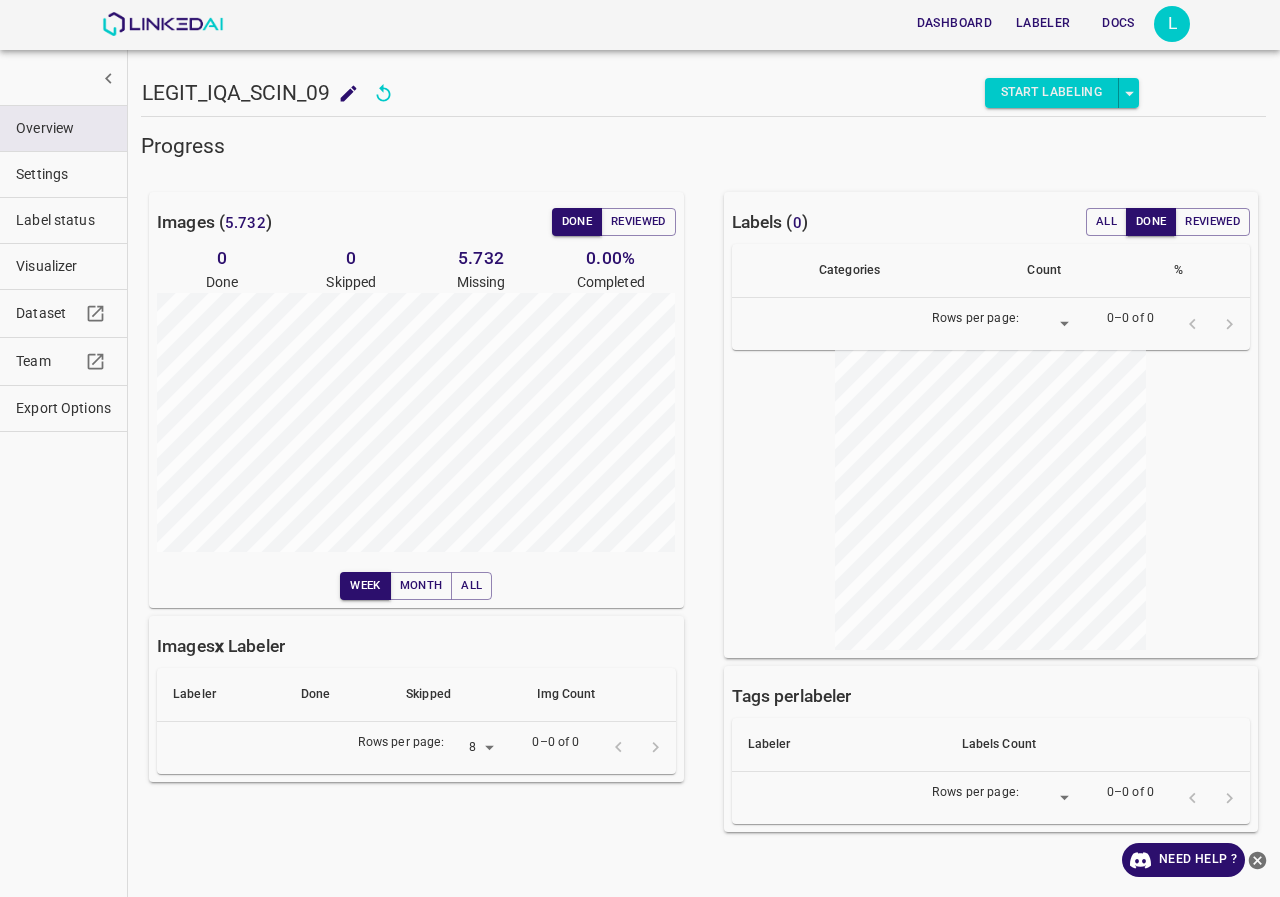 scroll, scrollTop: 0, scrollLeft: 0, axis: both 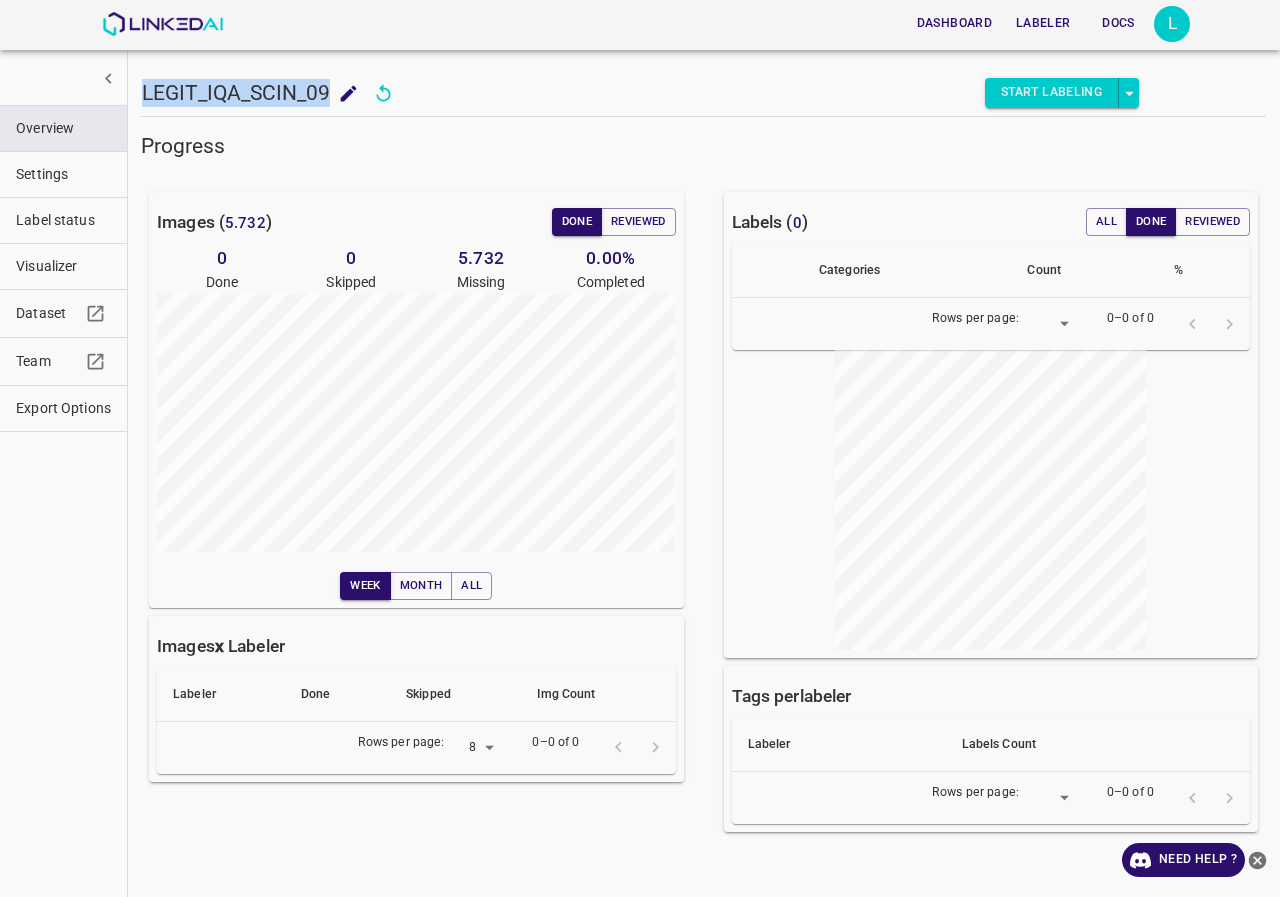 drag, startPoint x: 326, startPoint y: 88, endPoint x: 143, endPoint y: 90, distance: 183.01093 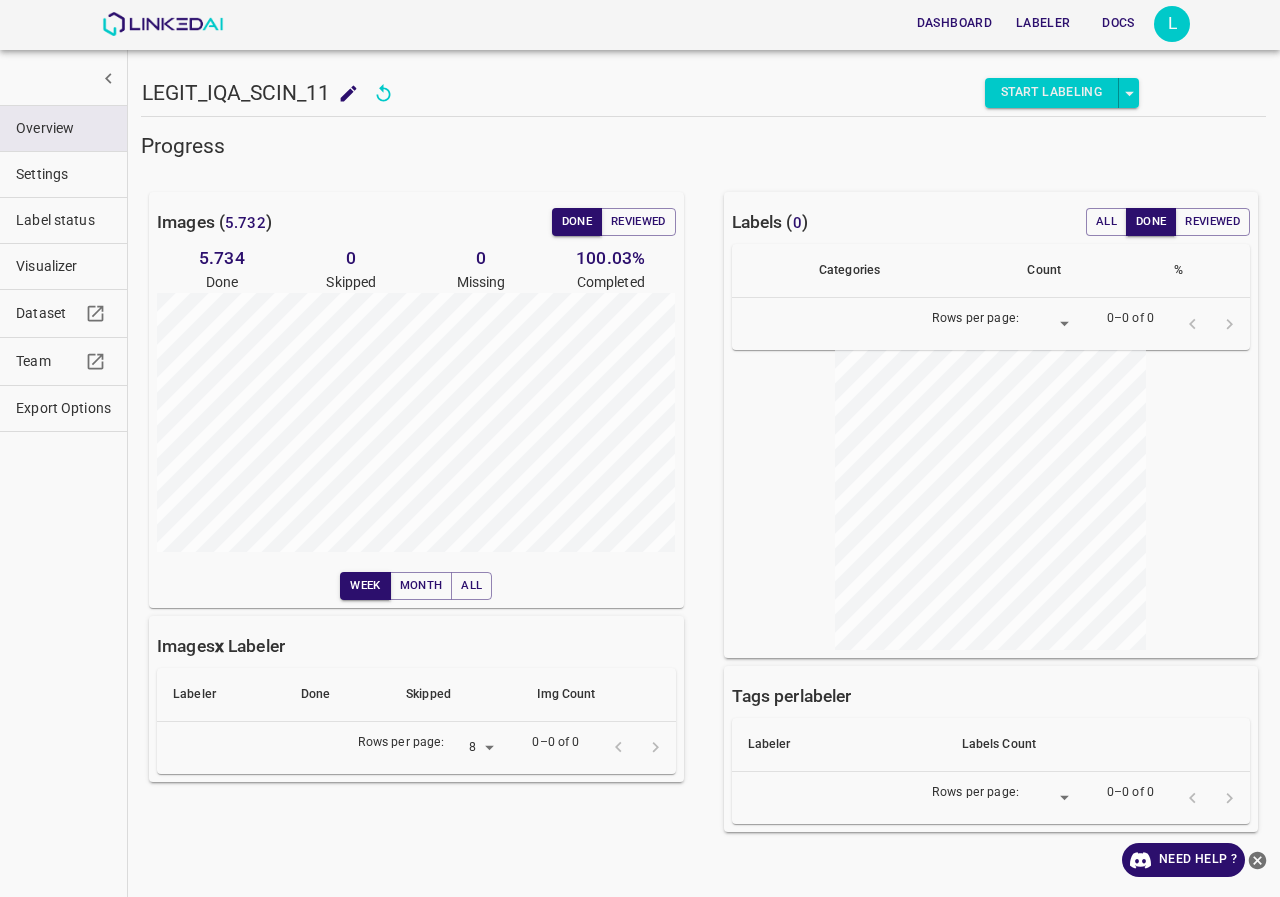 scroll, scrollTop: 0, scrollLeft: 0, axis: both 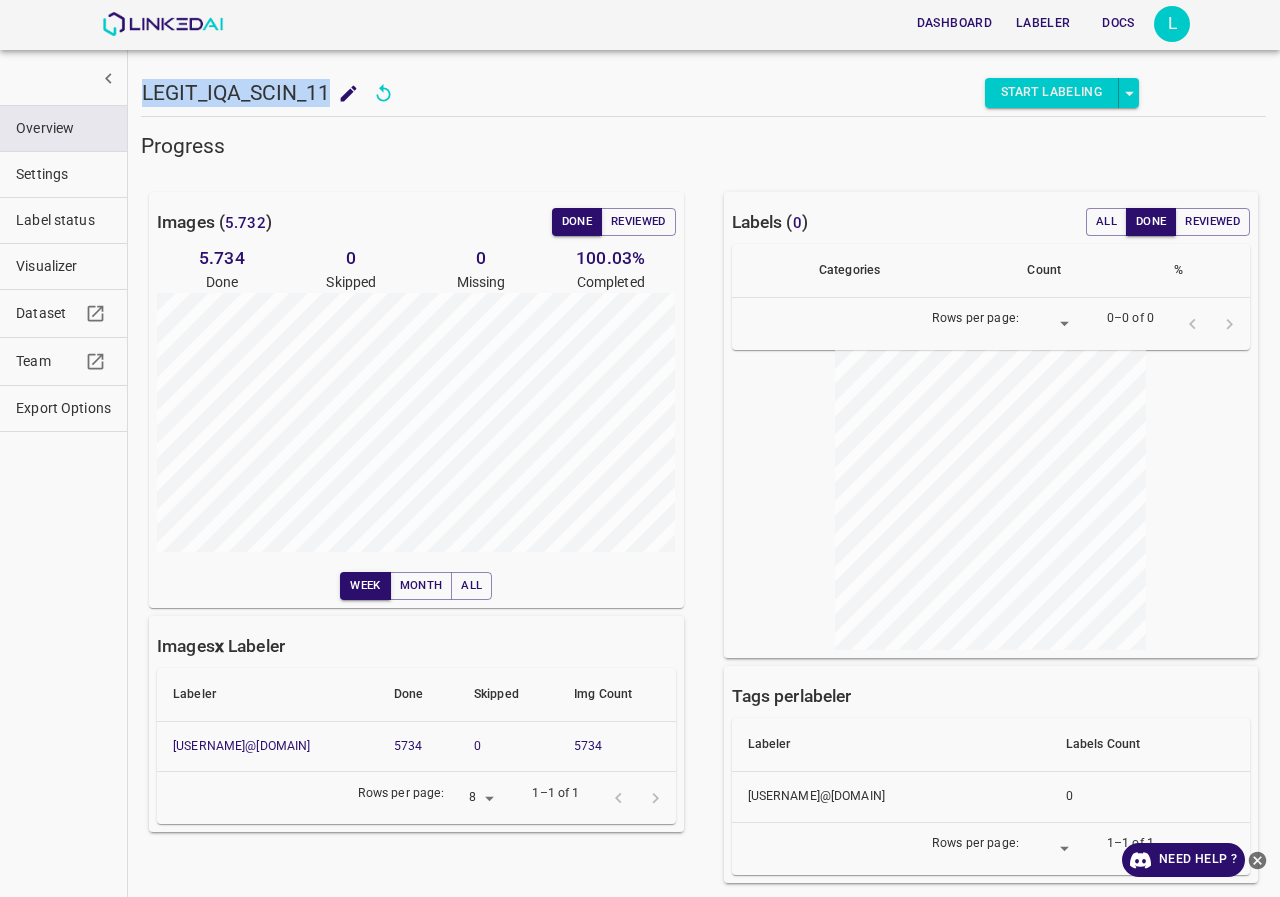 drag, startPoint x: 325, startPoint y: 89, endPoint x: 142, endPoint y: 81, distance: 183.17477 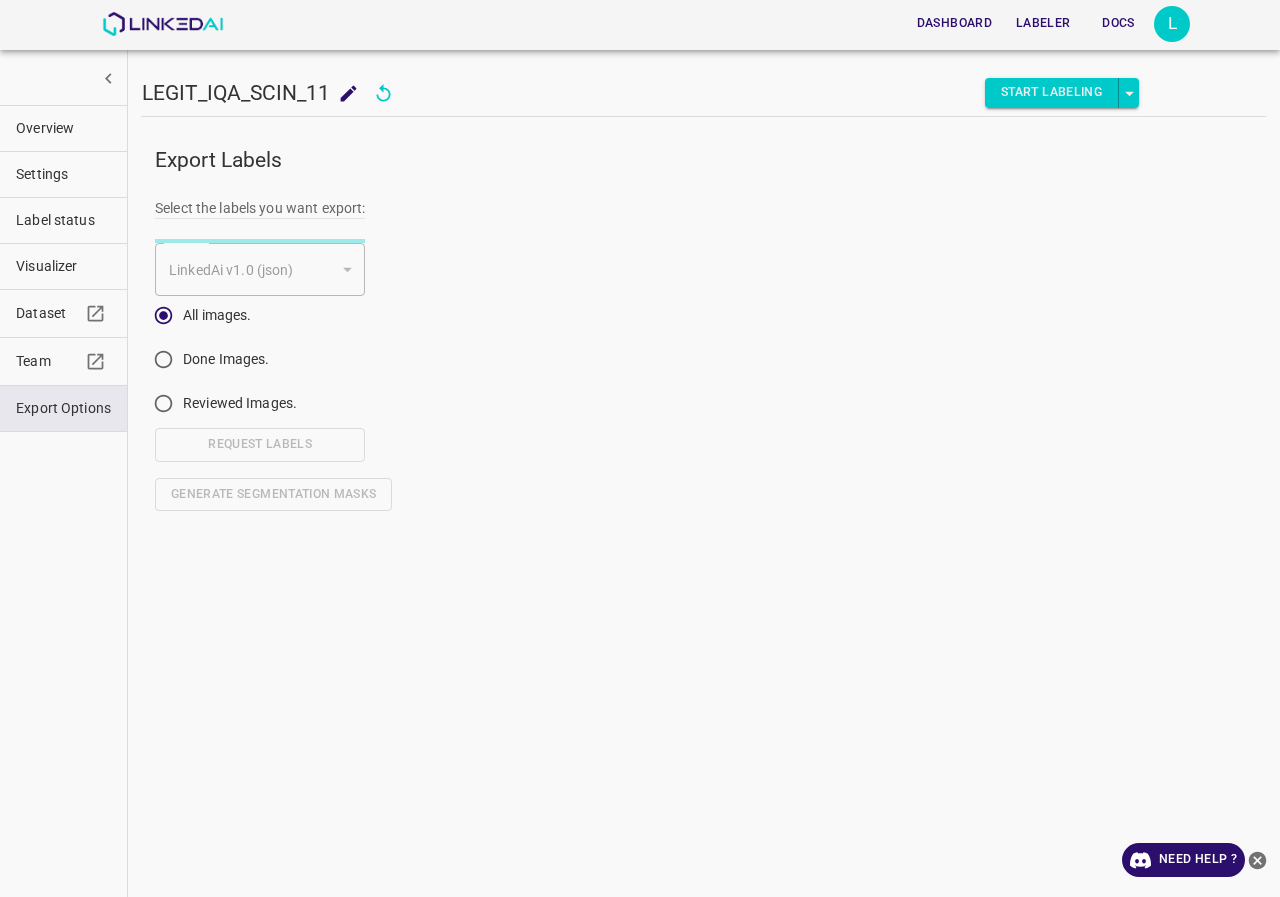 click on "Export Labels" at bounding box center (691, 148) 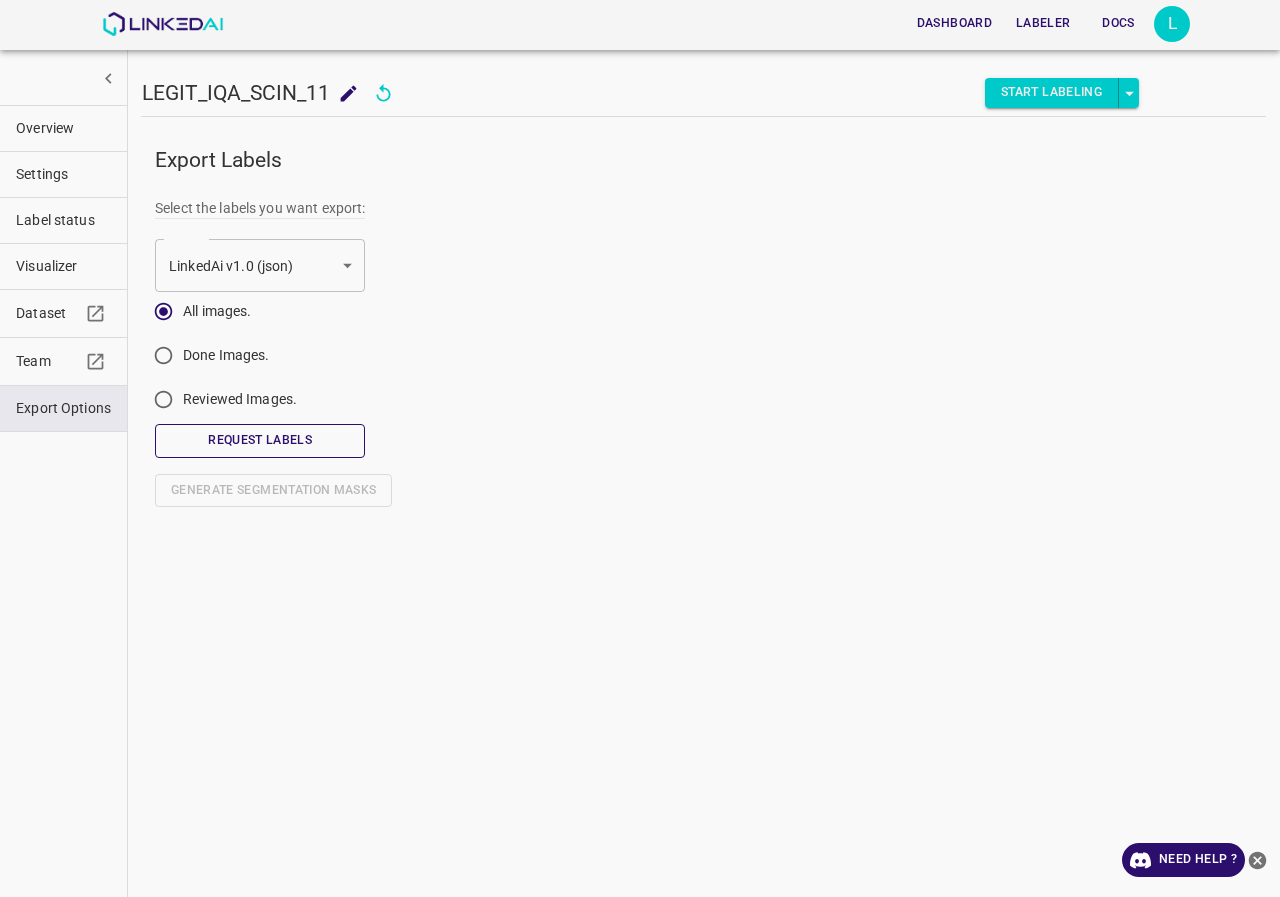 click on "Request Labels" at bounding box center [260, 440] 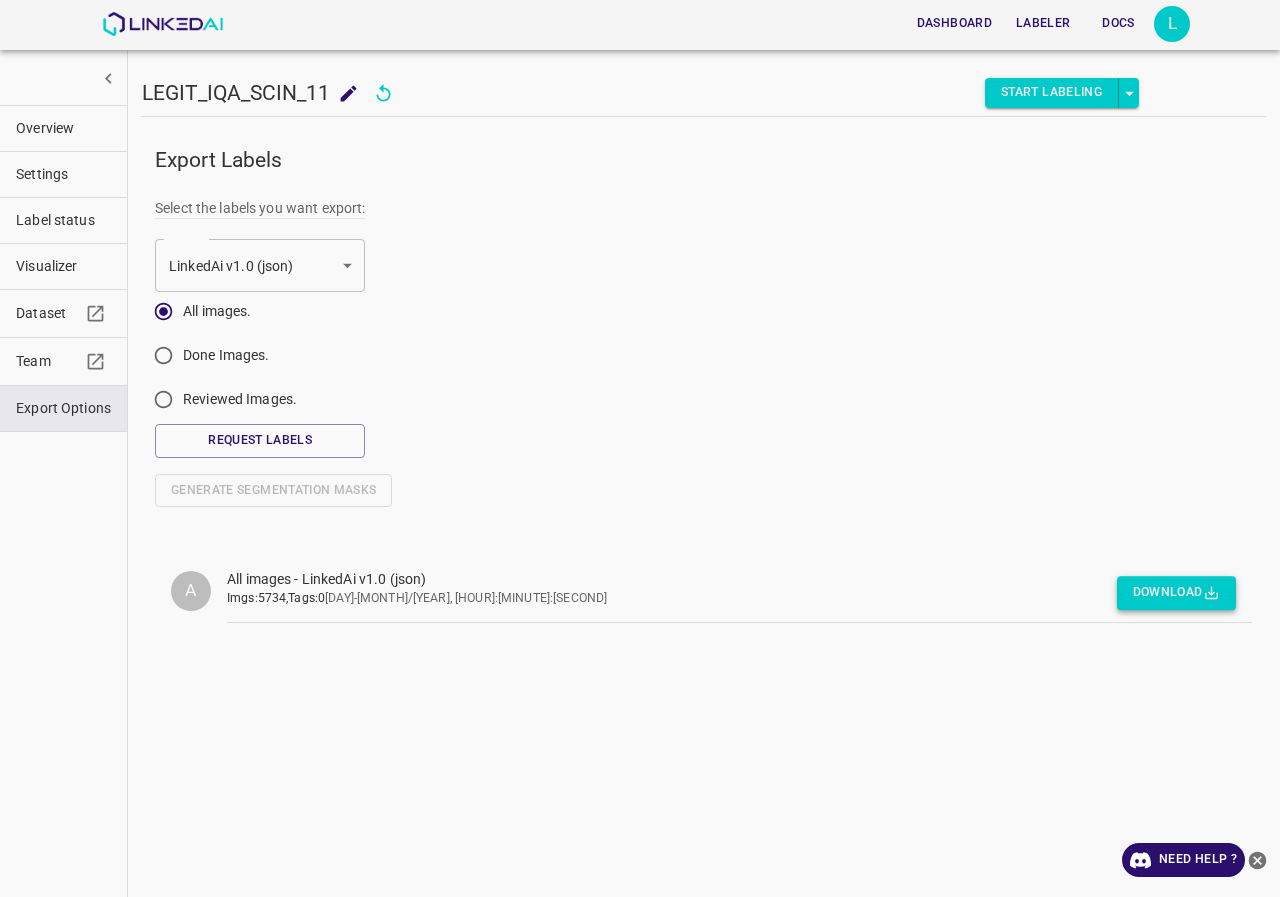 click on "Download" at bounding box center (1176, 593) 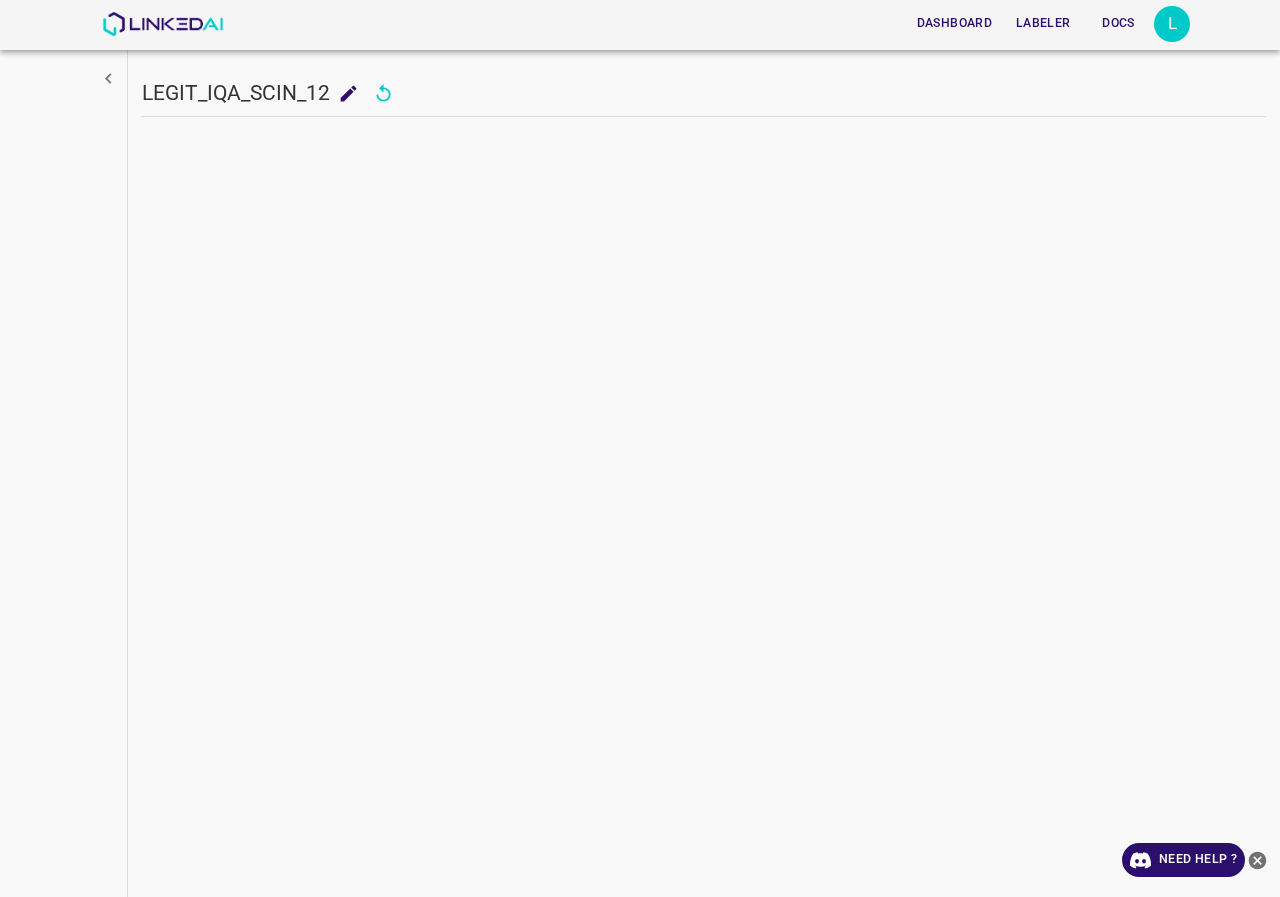 scroll, scrollTop: 0, scrollLeft: 0, axis: both 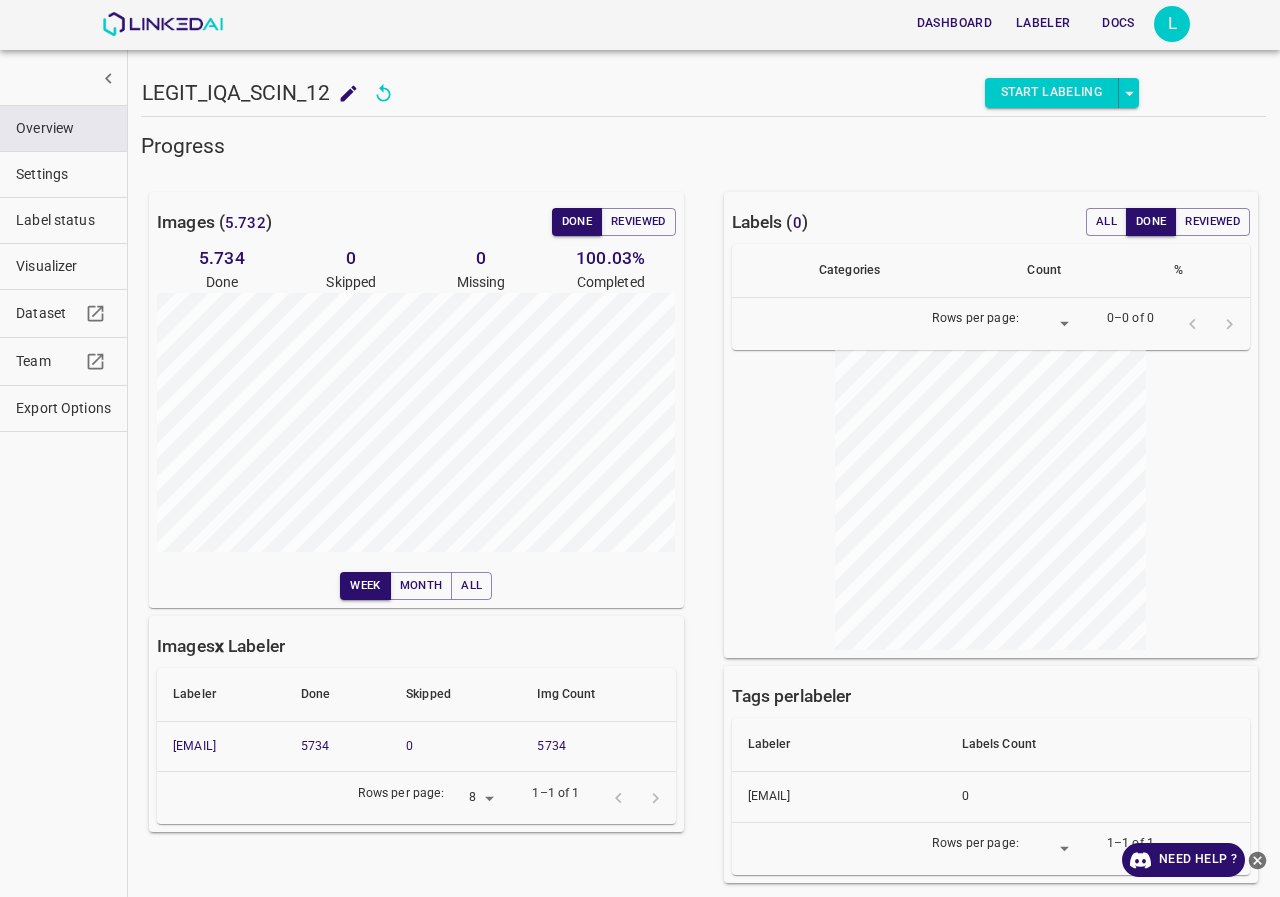 click on "Export Options" at bounding box center (63, 408) 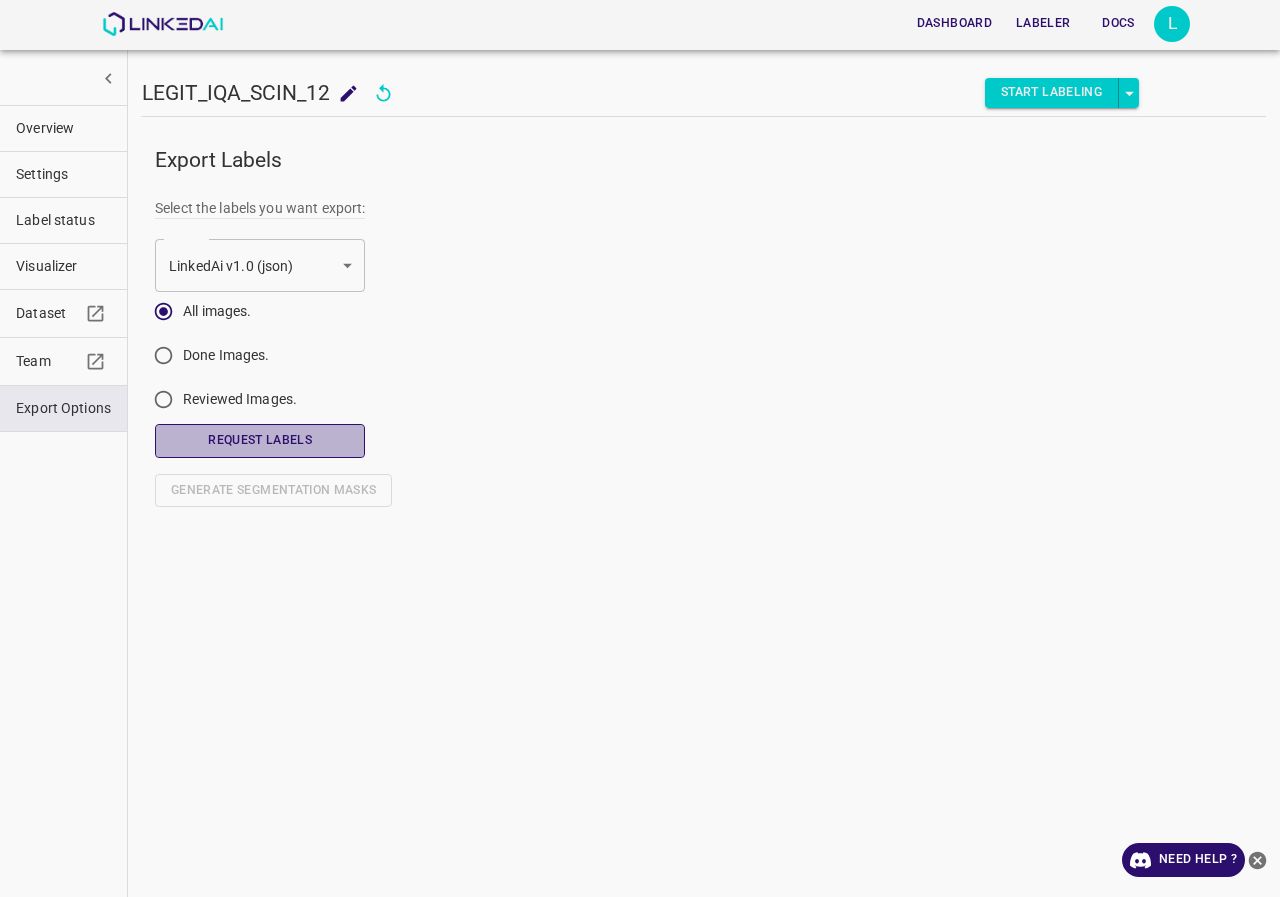 click on "Request Labels" at bounding box center [260, 440] 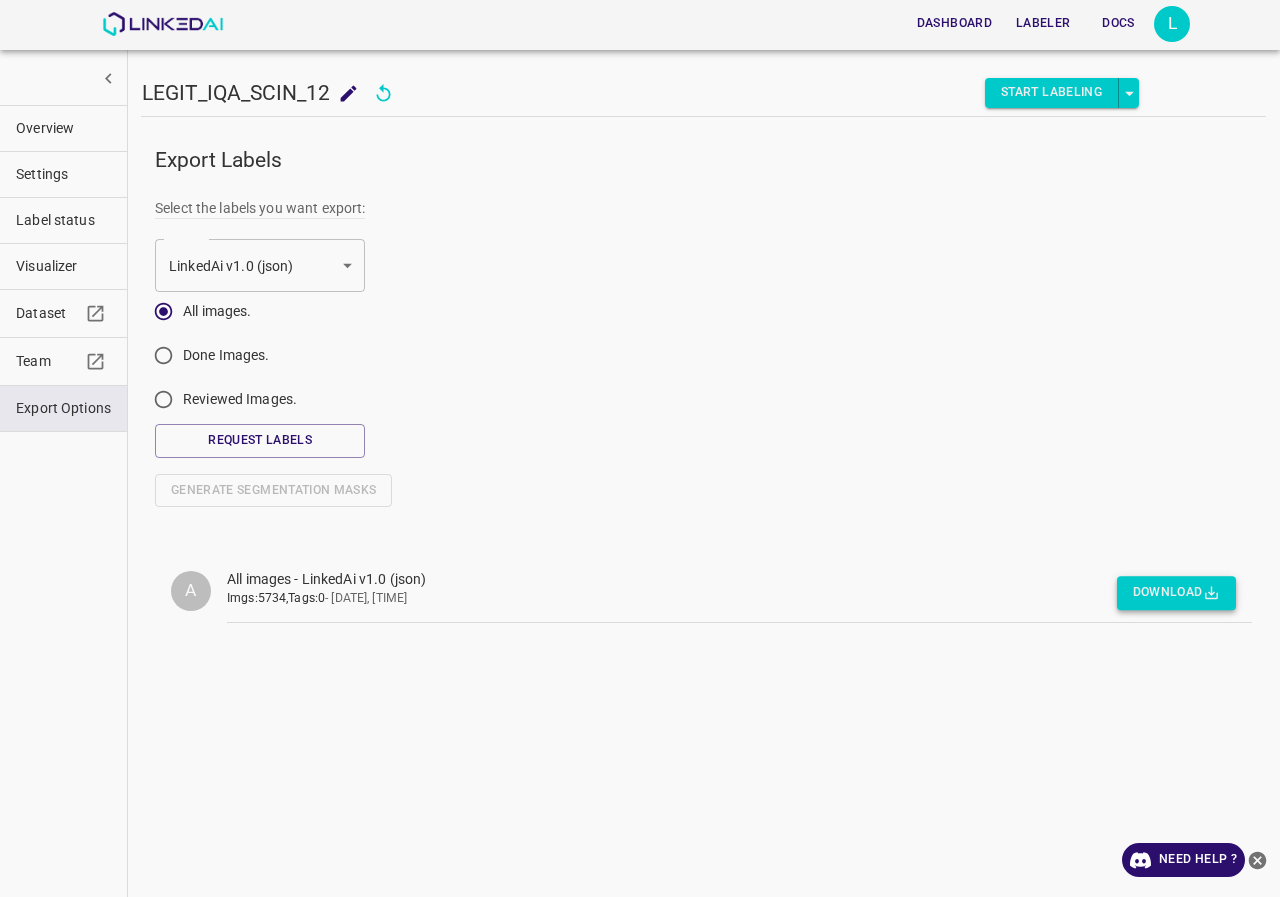click on "Download" at bounding box center (1176, 593) 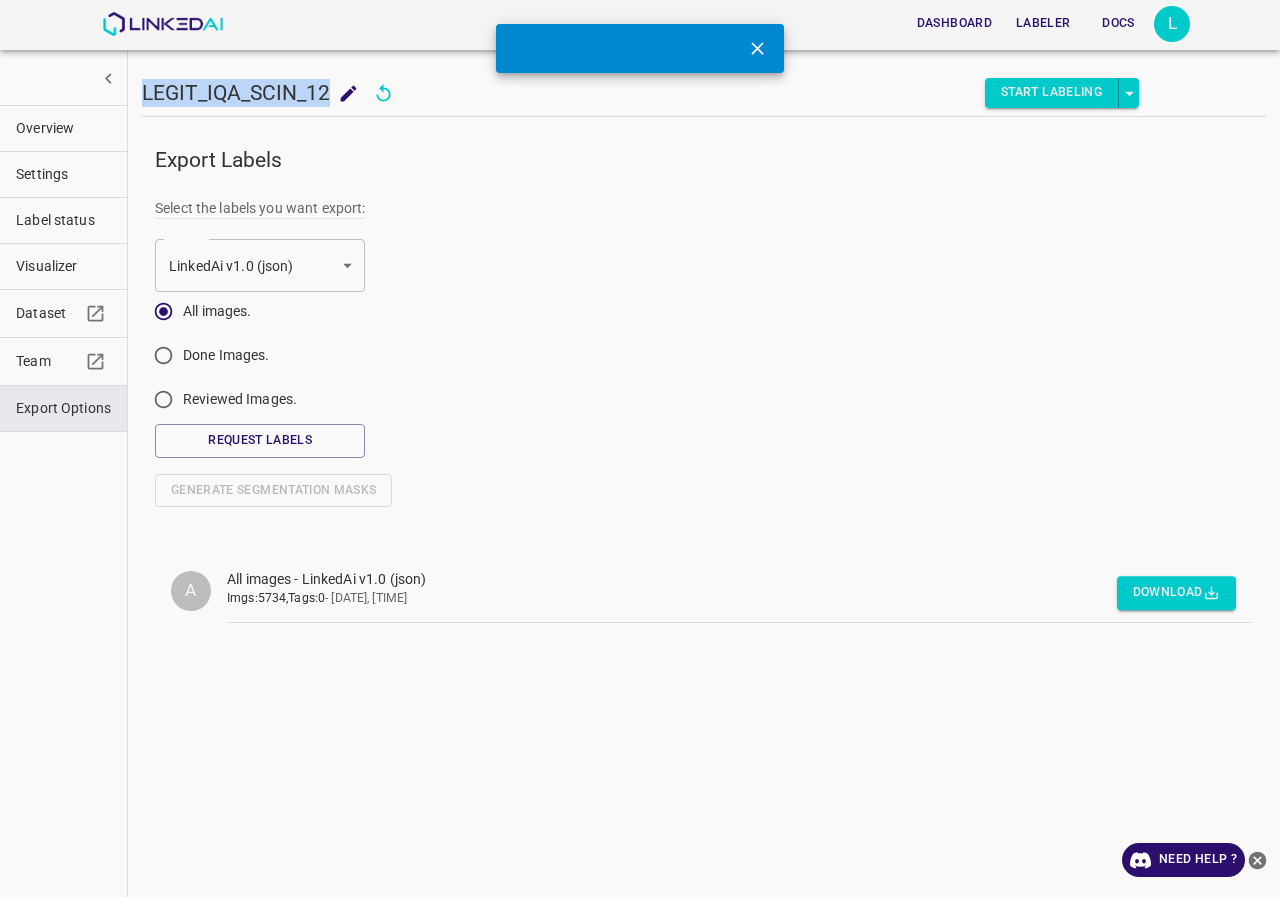 drag, startPoint x: 328, startPoint y: 95, endPoint x: 139, endPoint y: 96, distance: 189.00264 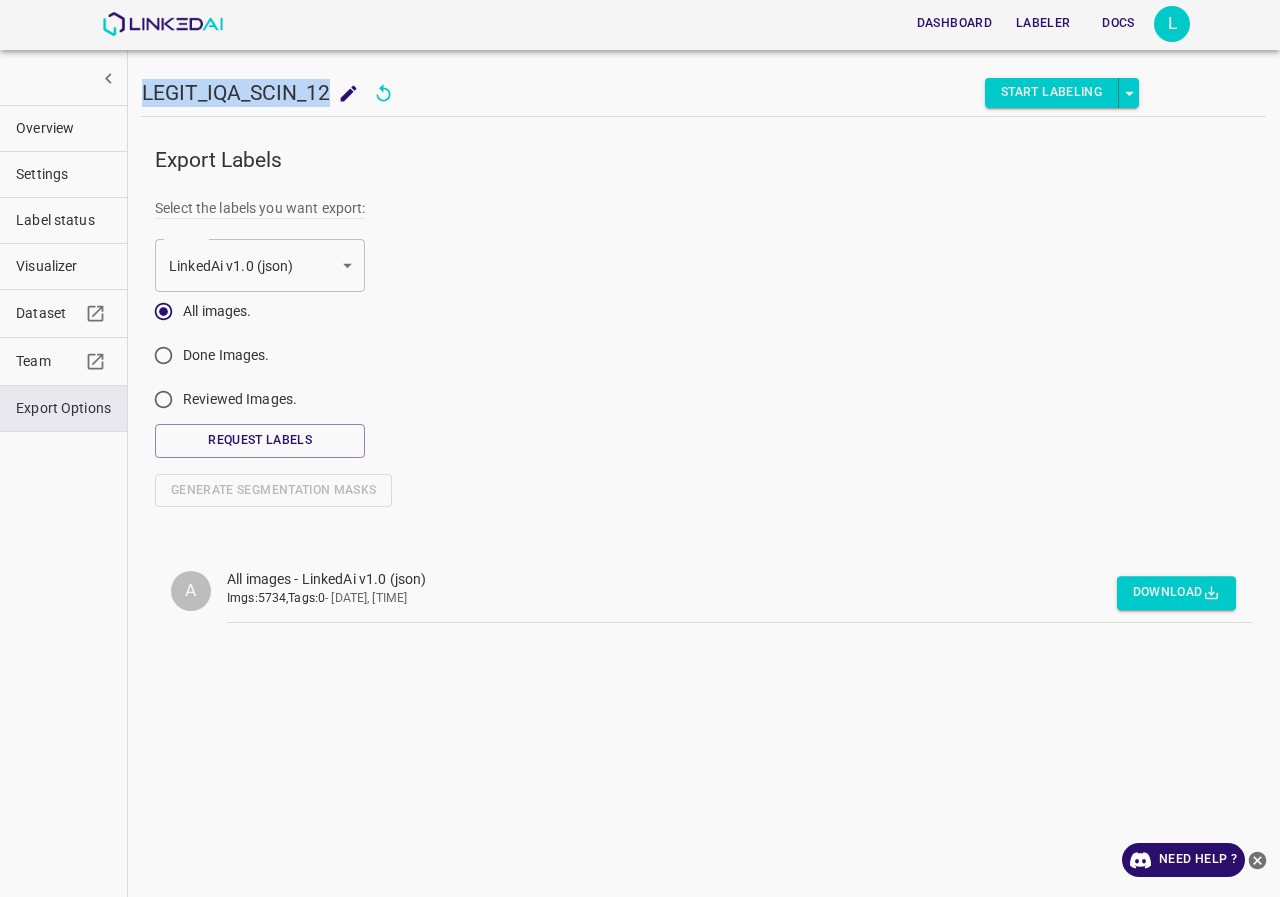 click on "L" at bounding box center [1172, 24] 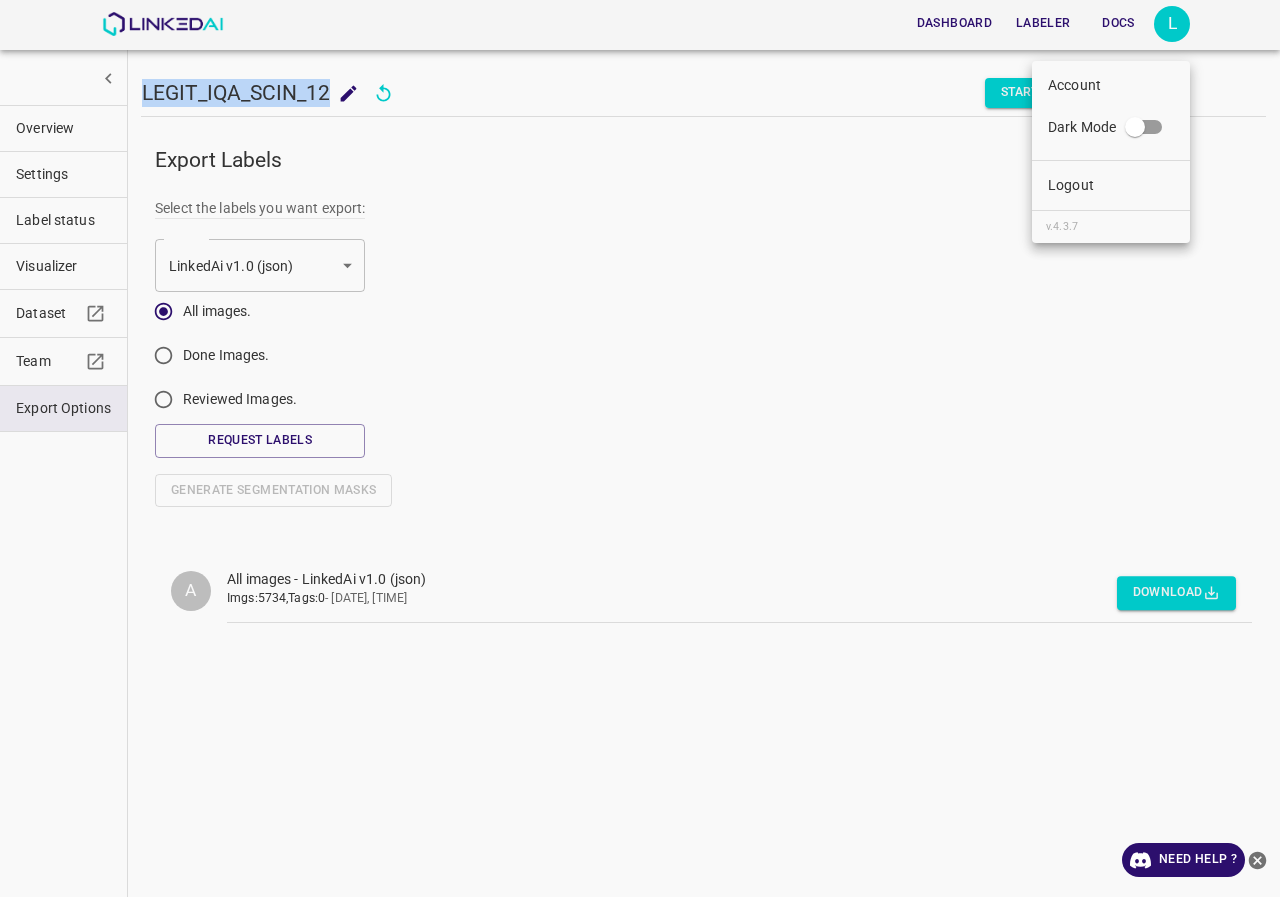 click on "Logout" at bounding box center (1111, 185) 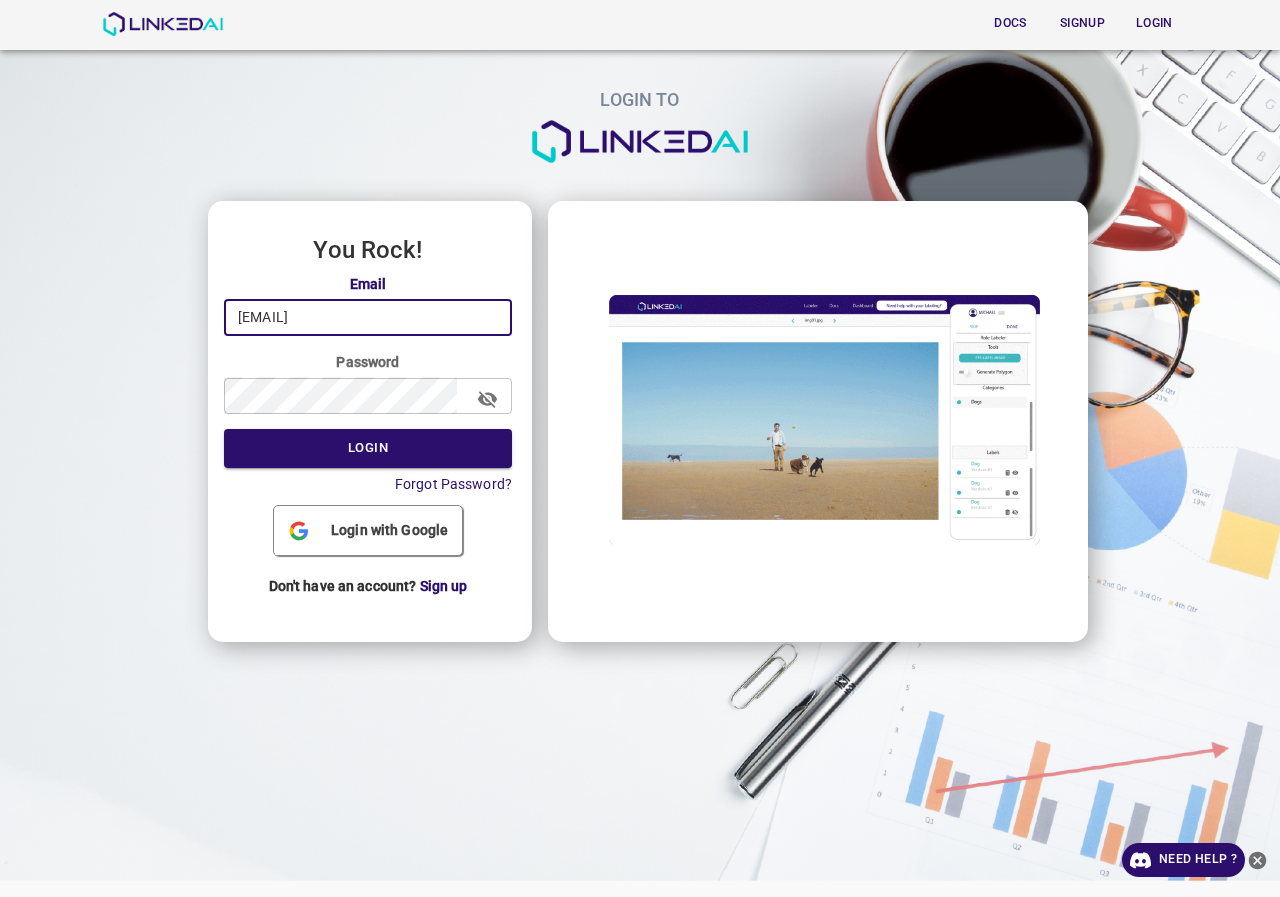 click on "LOGIN TO You Rock! Email pruebas@linkedai.co ​ Password ​ Login Forgot Password? Login with Google Don't have an account?   Sign up" at bounding box center [632, 317] 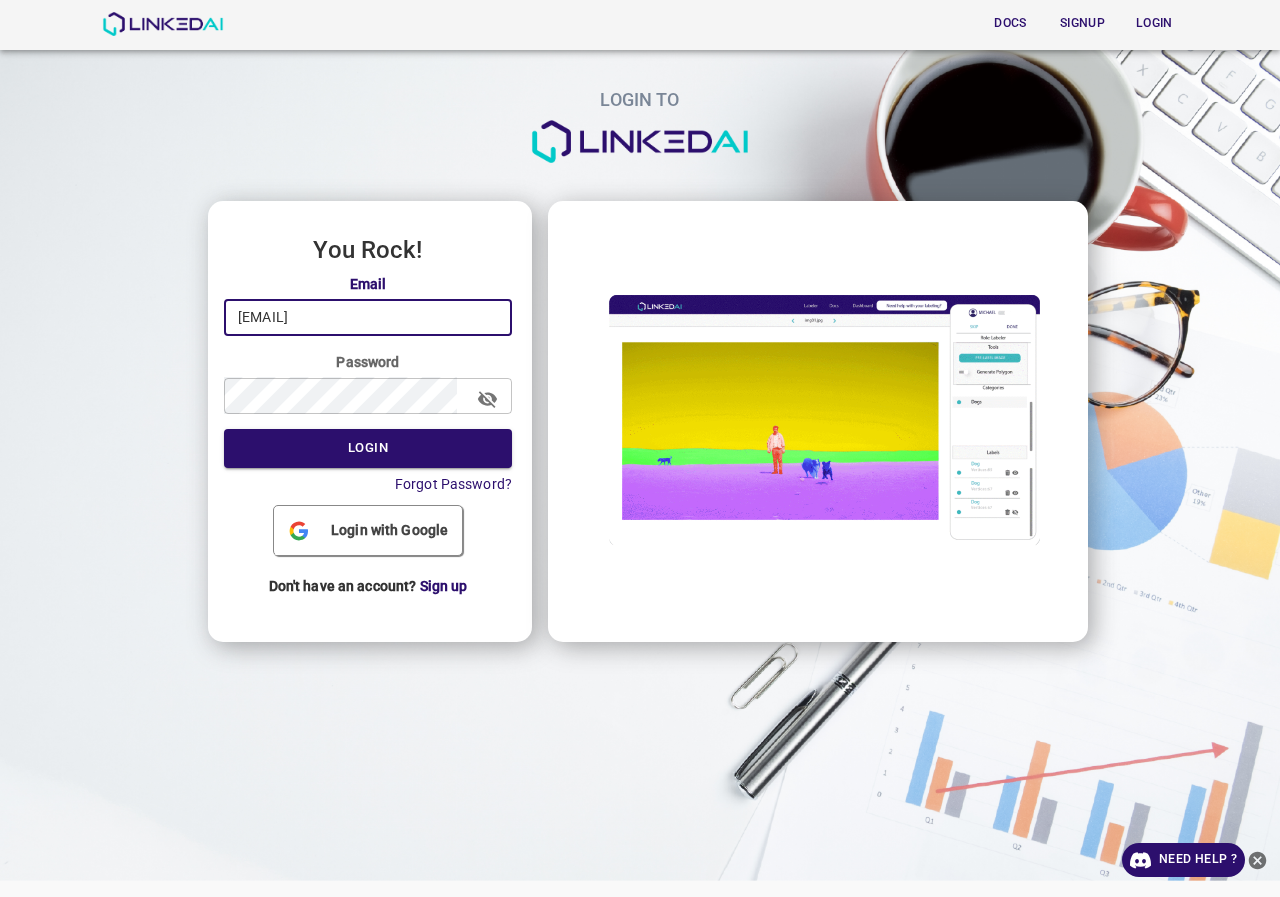 click on "Email pruebas@linkedai.co ​ Password ​ Login Forgot Password?" at bounding box center [368, 384] 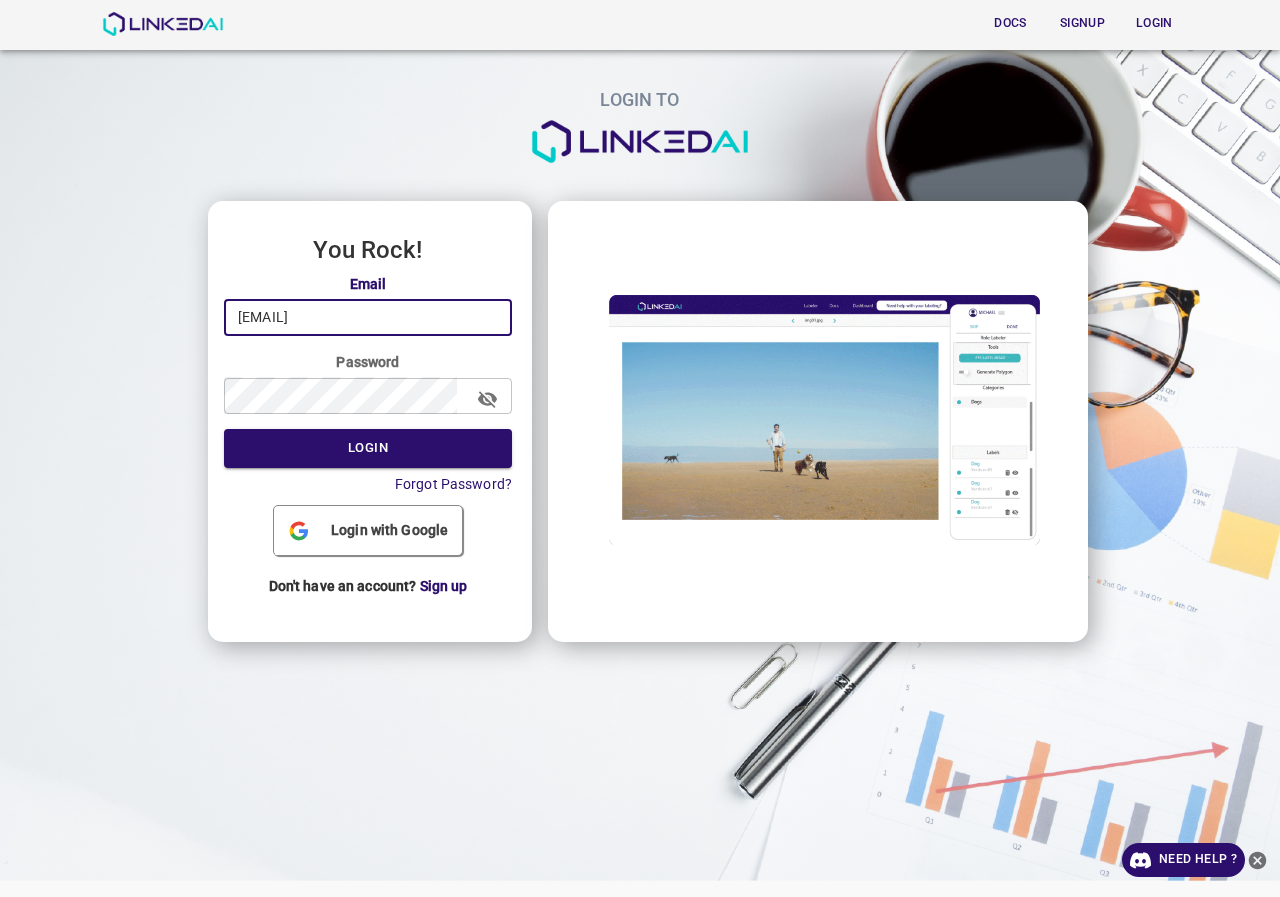click on "pruebas@linkedai.co" at bounding box center (368, 317) 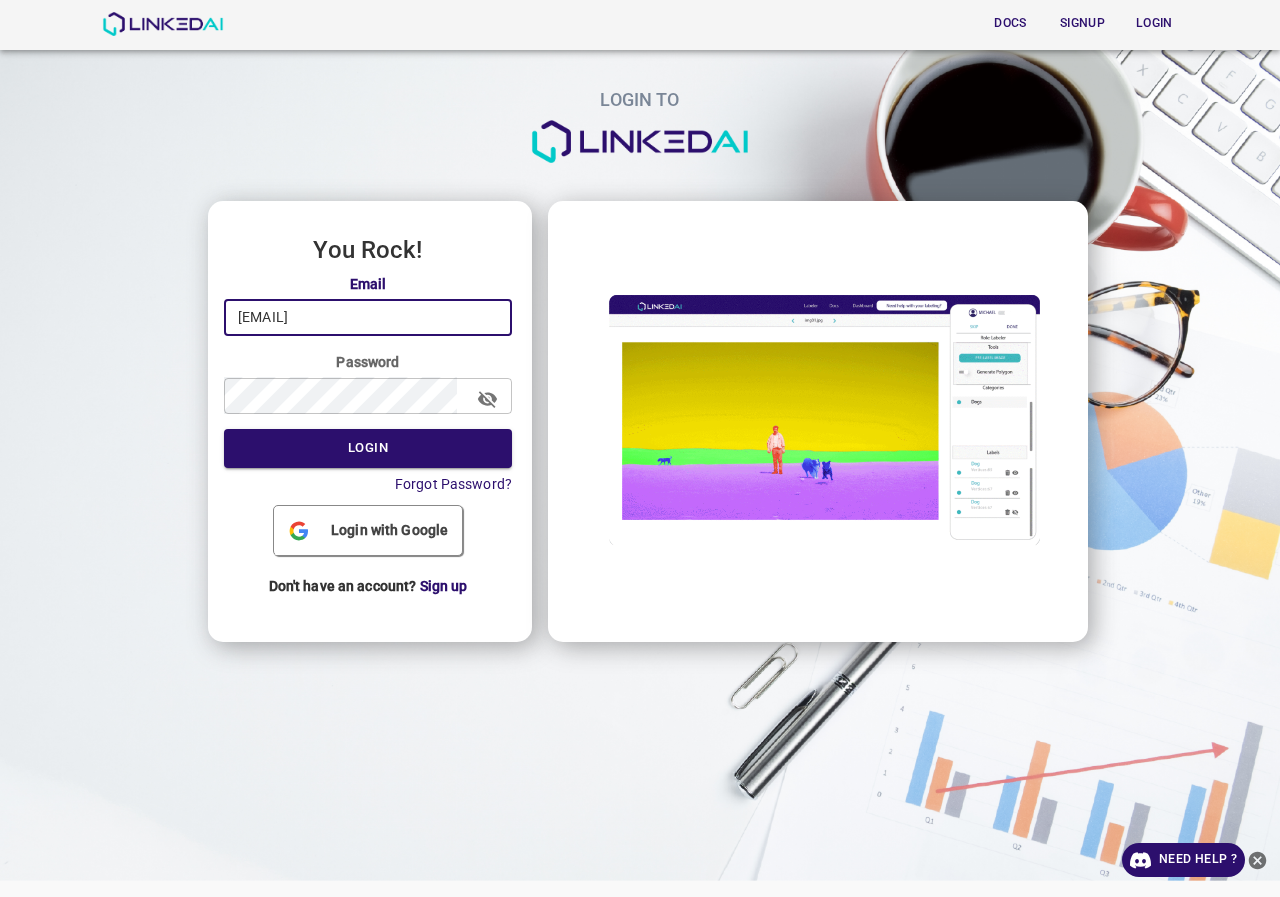 type on "[EMAIL]" 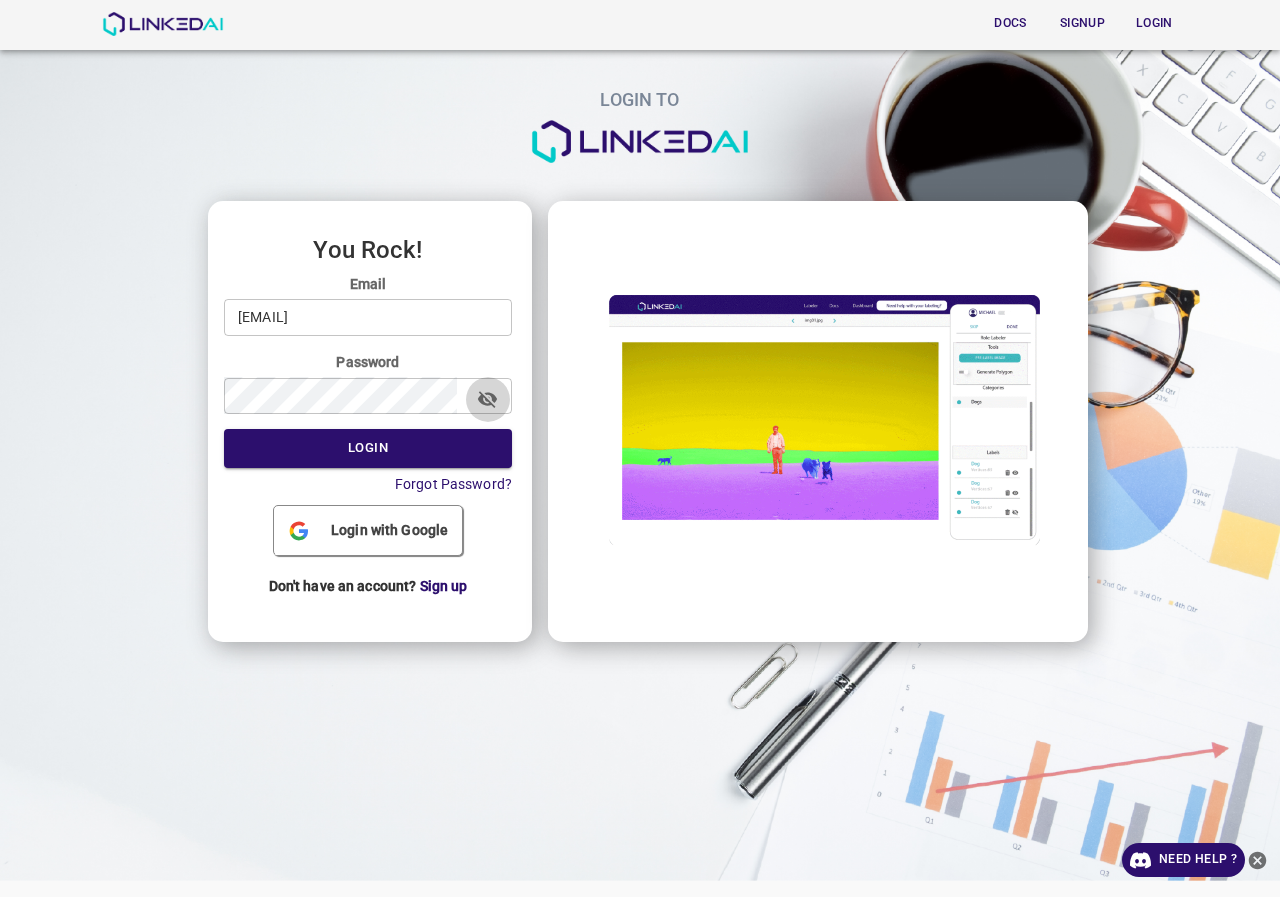 click 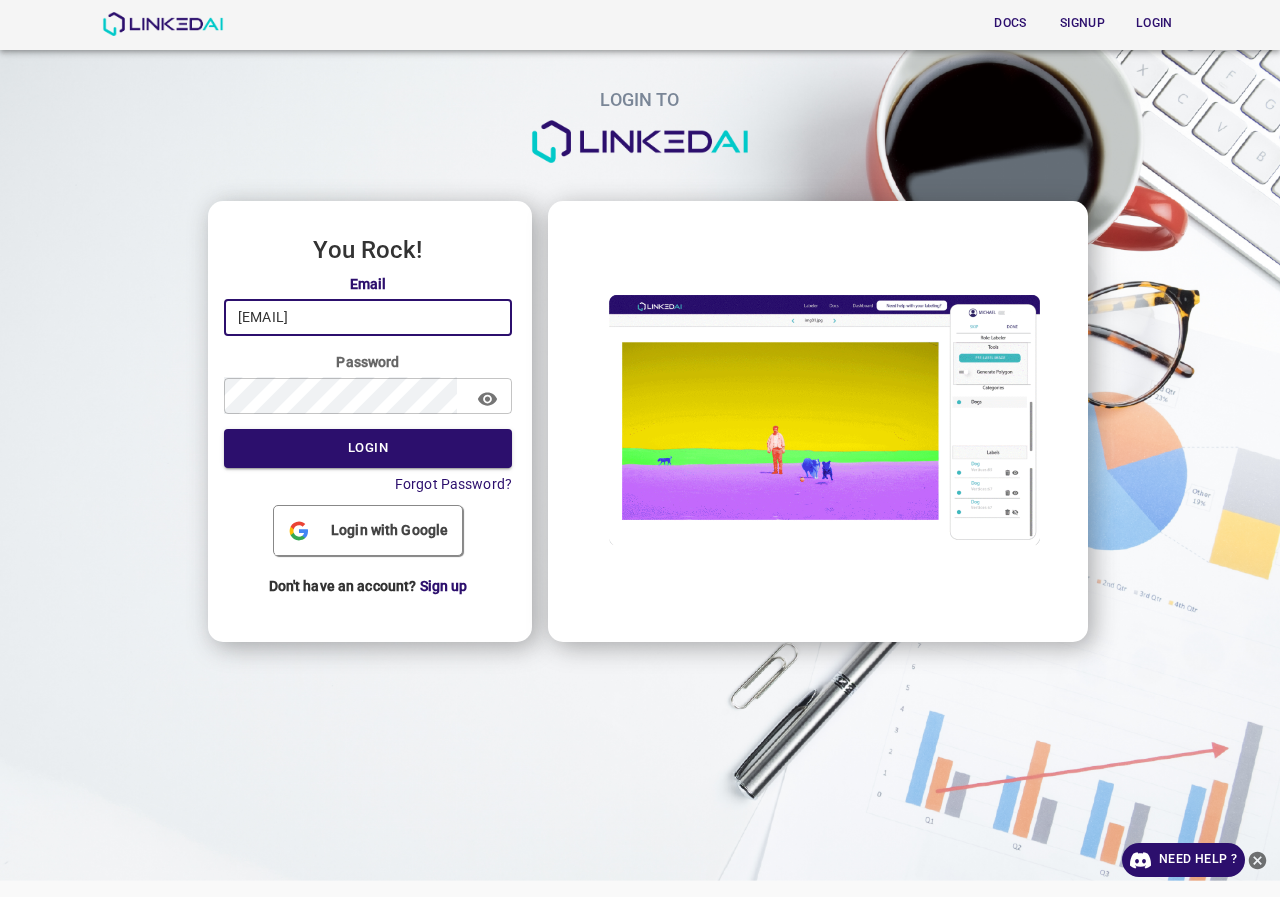 drag, startPoint x: 404, startPoint y: 319, endPoint x: 205, endPoint y: 322, distance: 199.02261 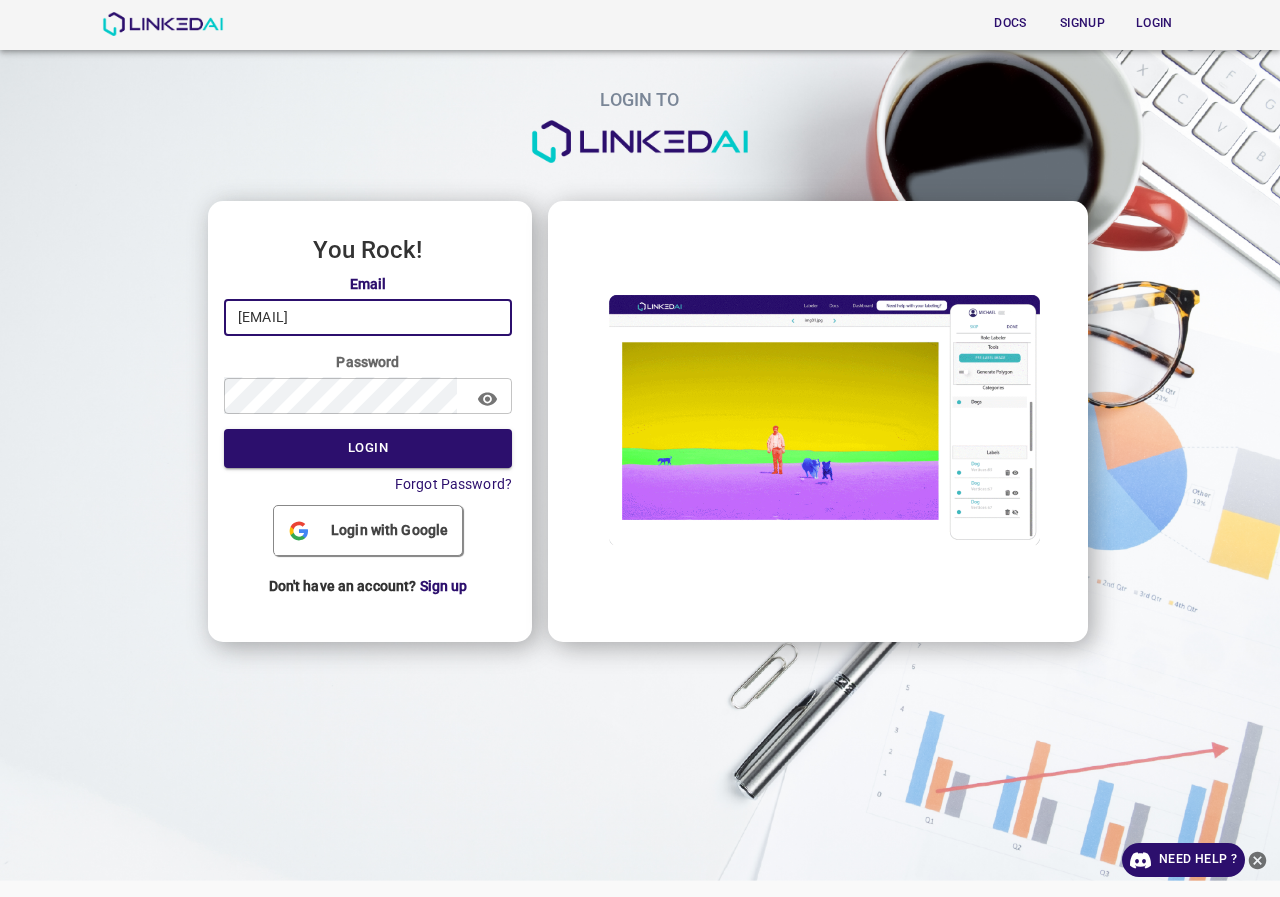 click on "LOGIN TO You Rock! Email legit@linkedai.co ​ Password ​ Login Forgot Password? Login with Google Don't have an account?   Sign up" at bounding box center (632, 317) 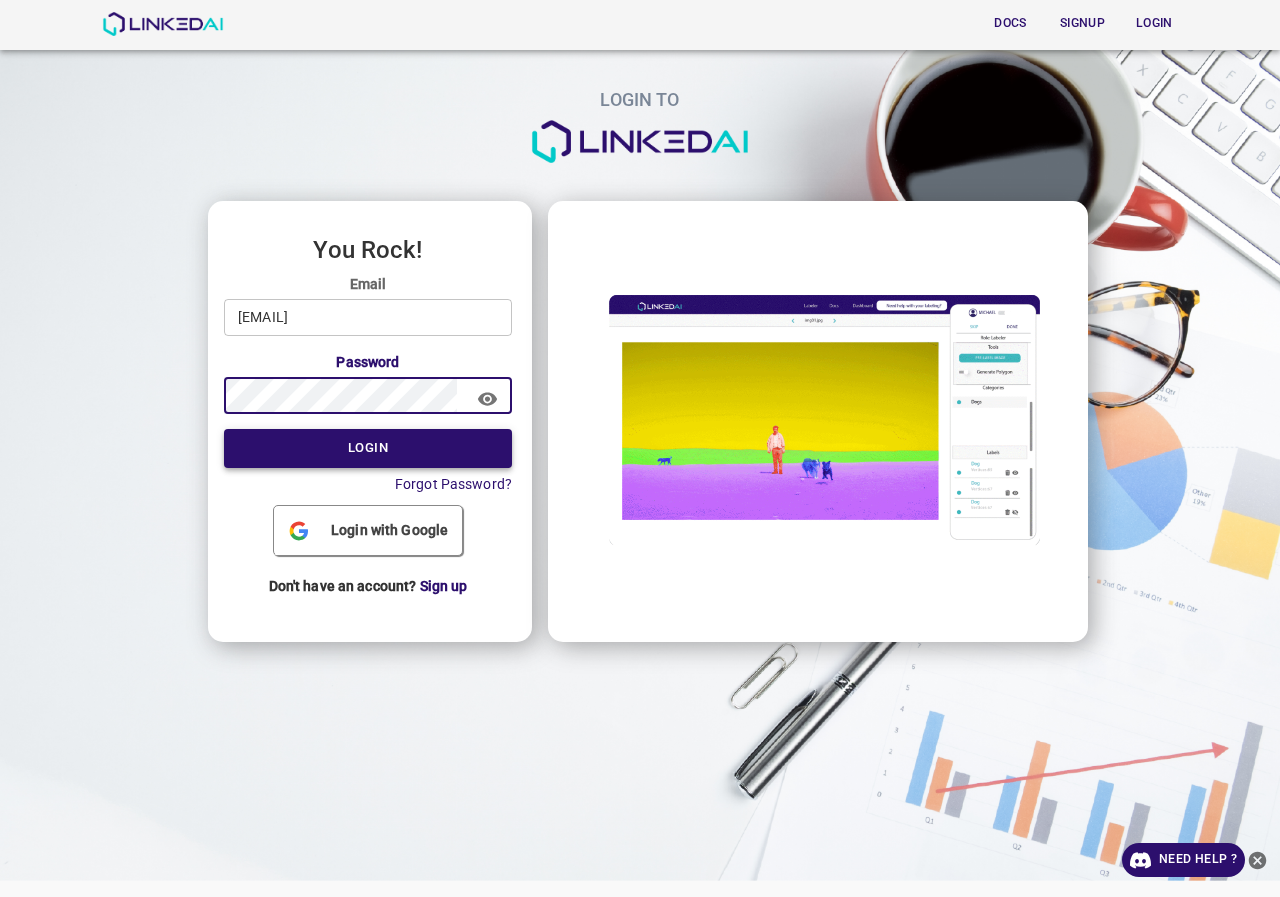 click on "Login" at bounding box center (368, 448) 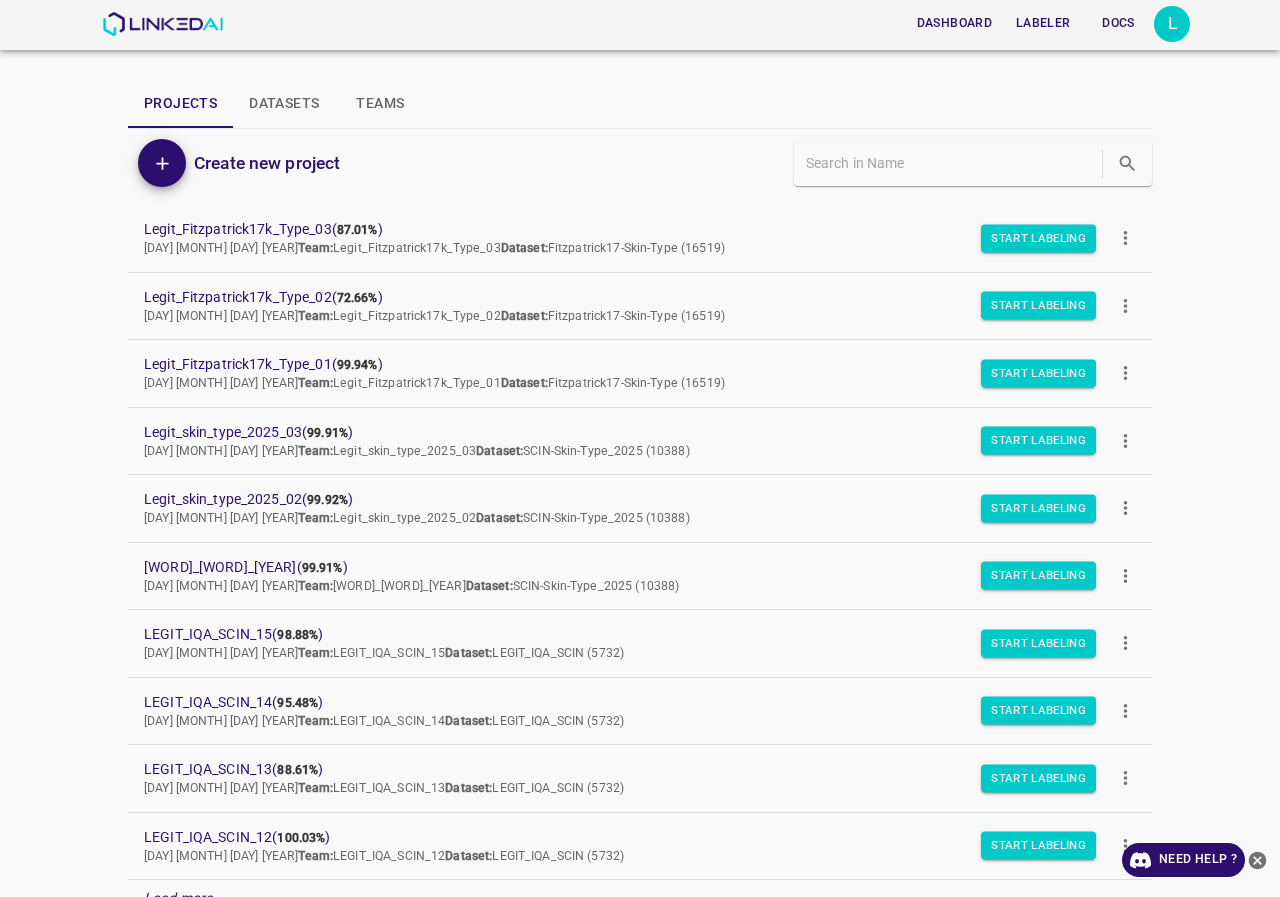 scroll, scrollTop: 169, scrollLeft: 0, axis: vertical 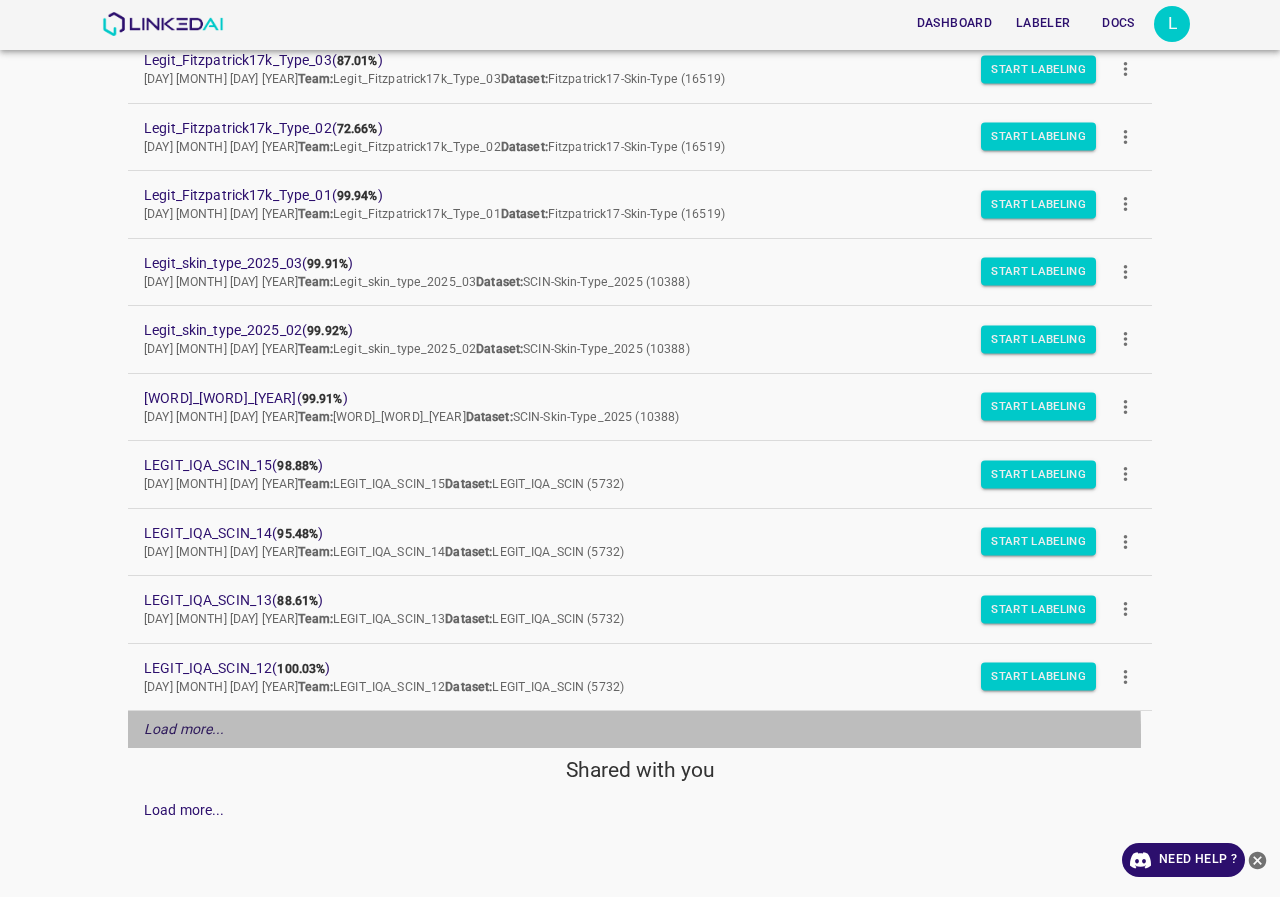 click on "Load more..." at bounding box center (184, 729) 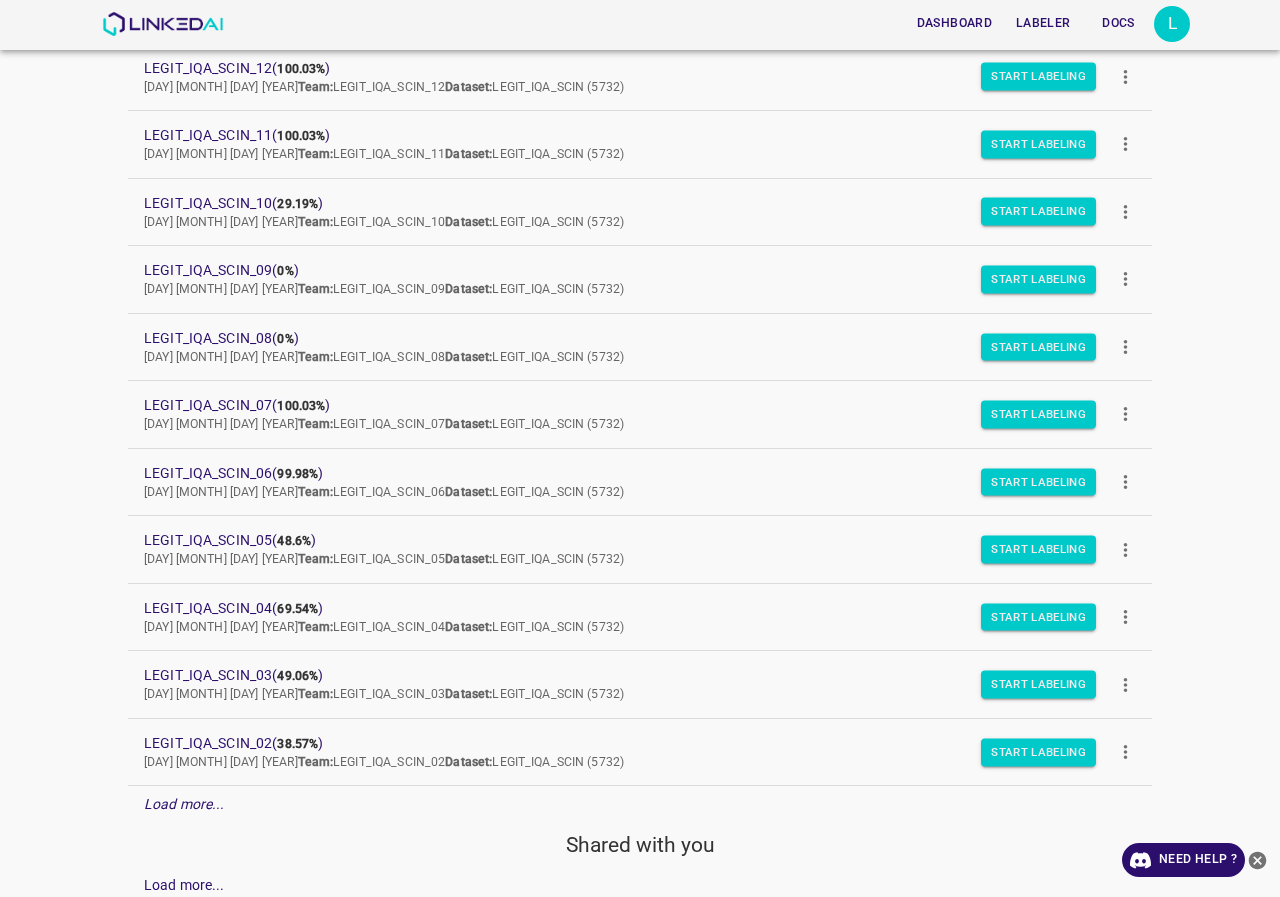 scroll, scrollTop: 844, scrollLeft: 0, axis: vertical 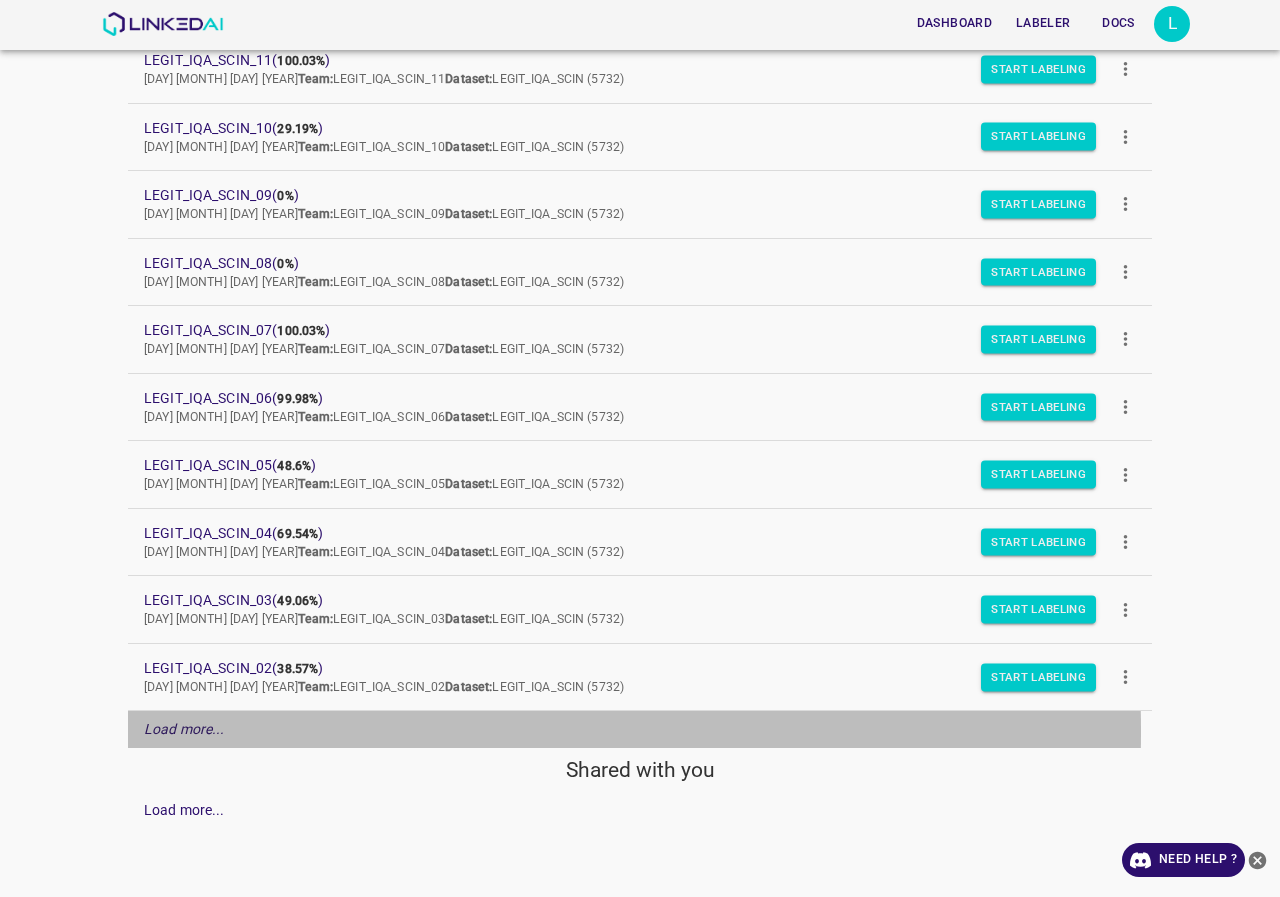 click on "Load more..." at bounding box center (184, 729) 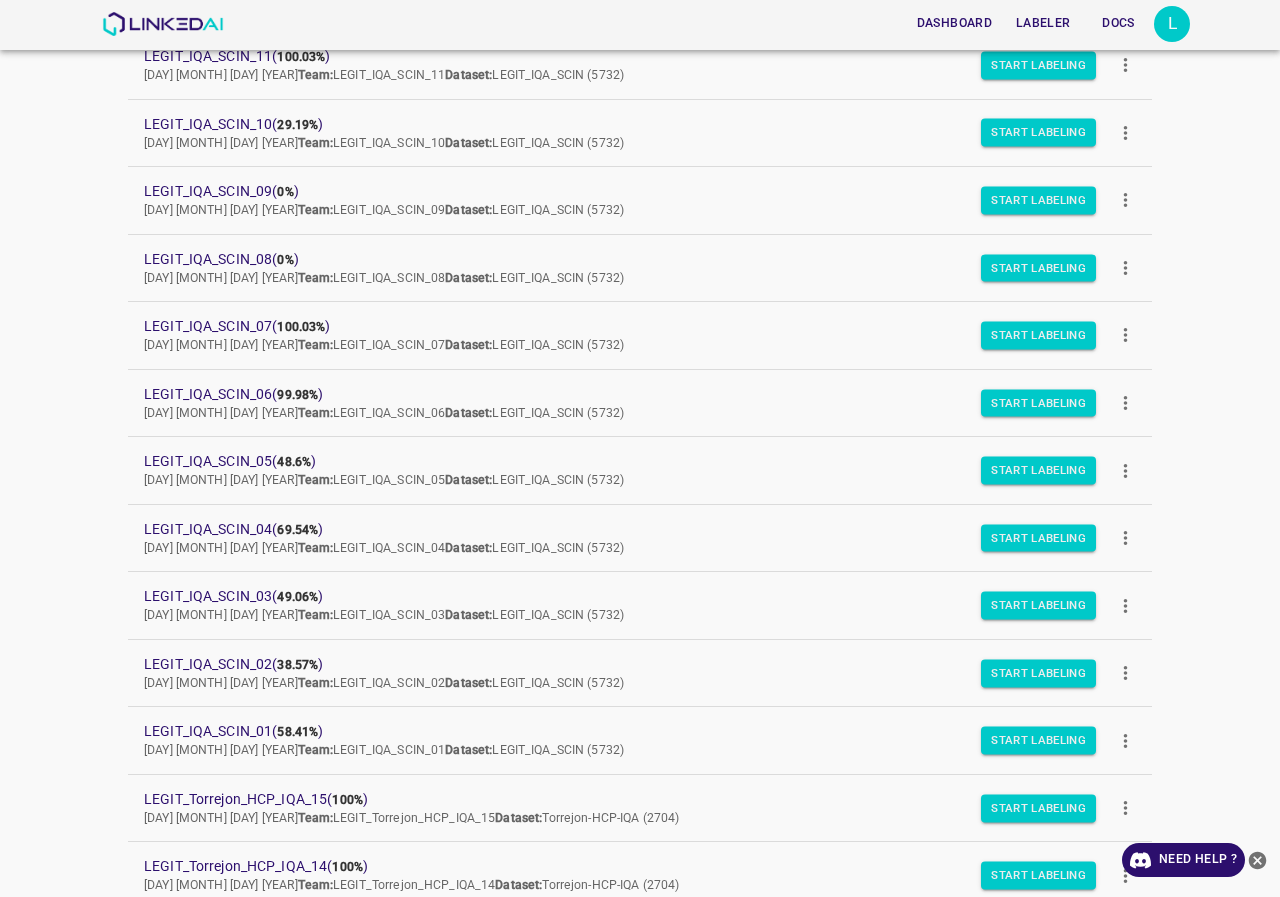 scroll, scrollTop: 844, scrollLeft: 0, axis: vertical 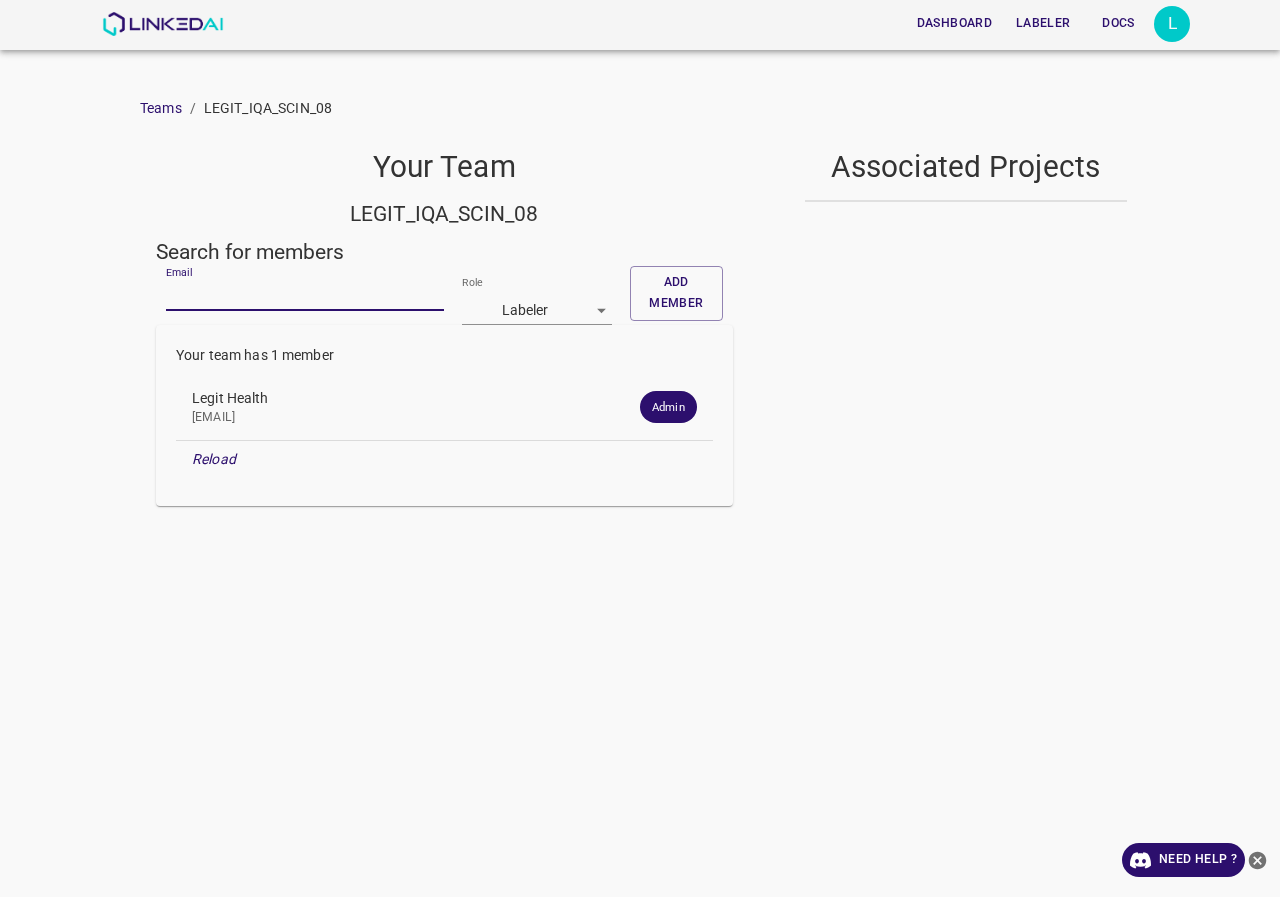 click on "Email" at bounding box center [305, 296] 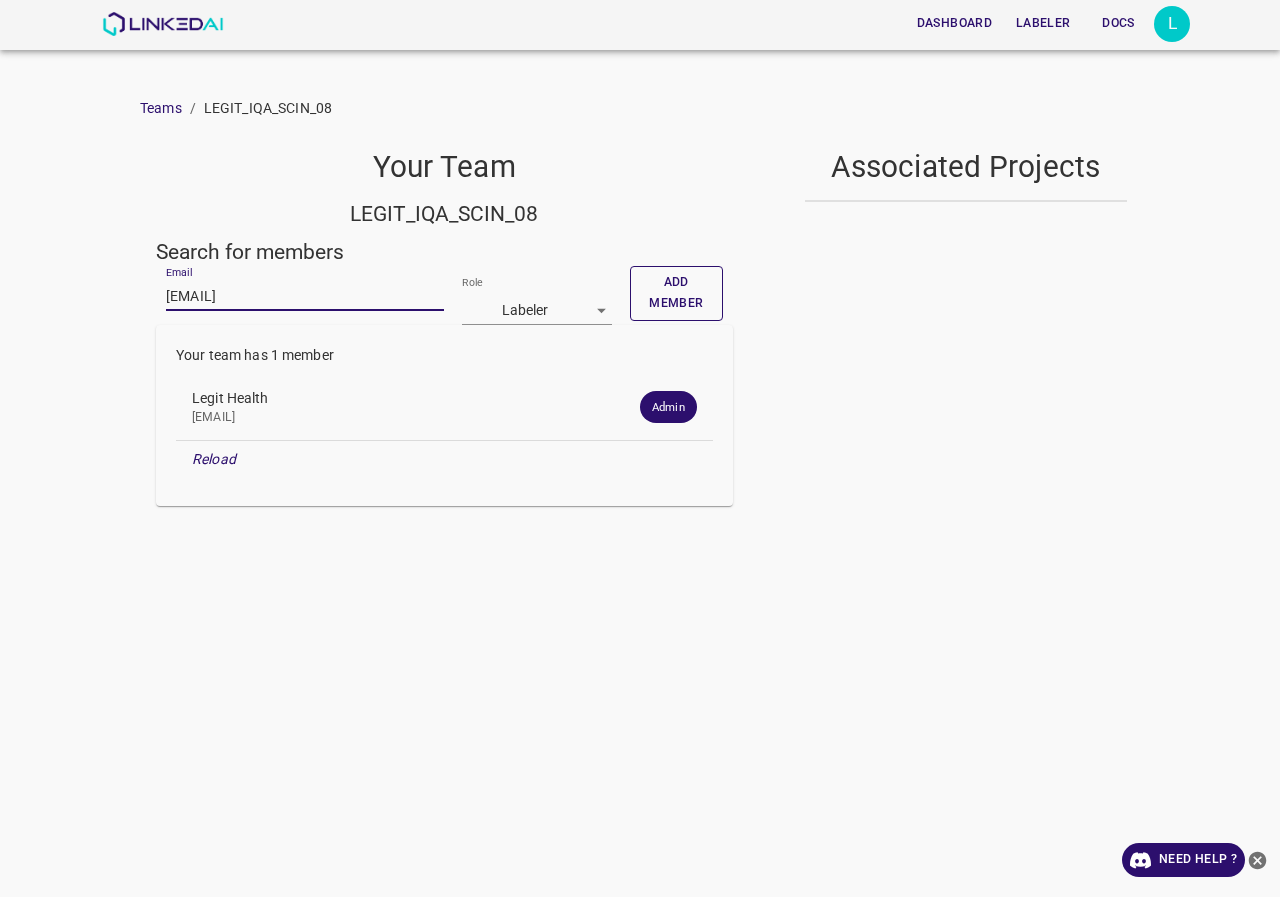 type on "[EMAIL]" 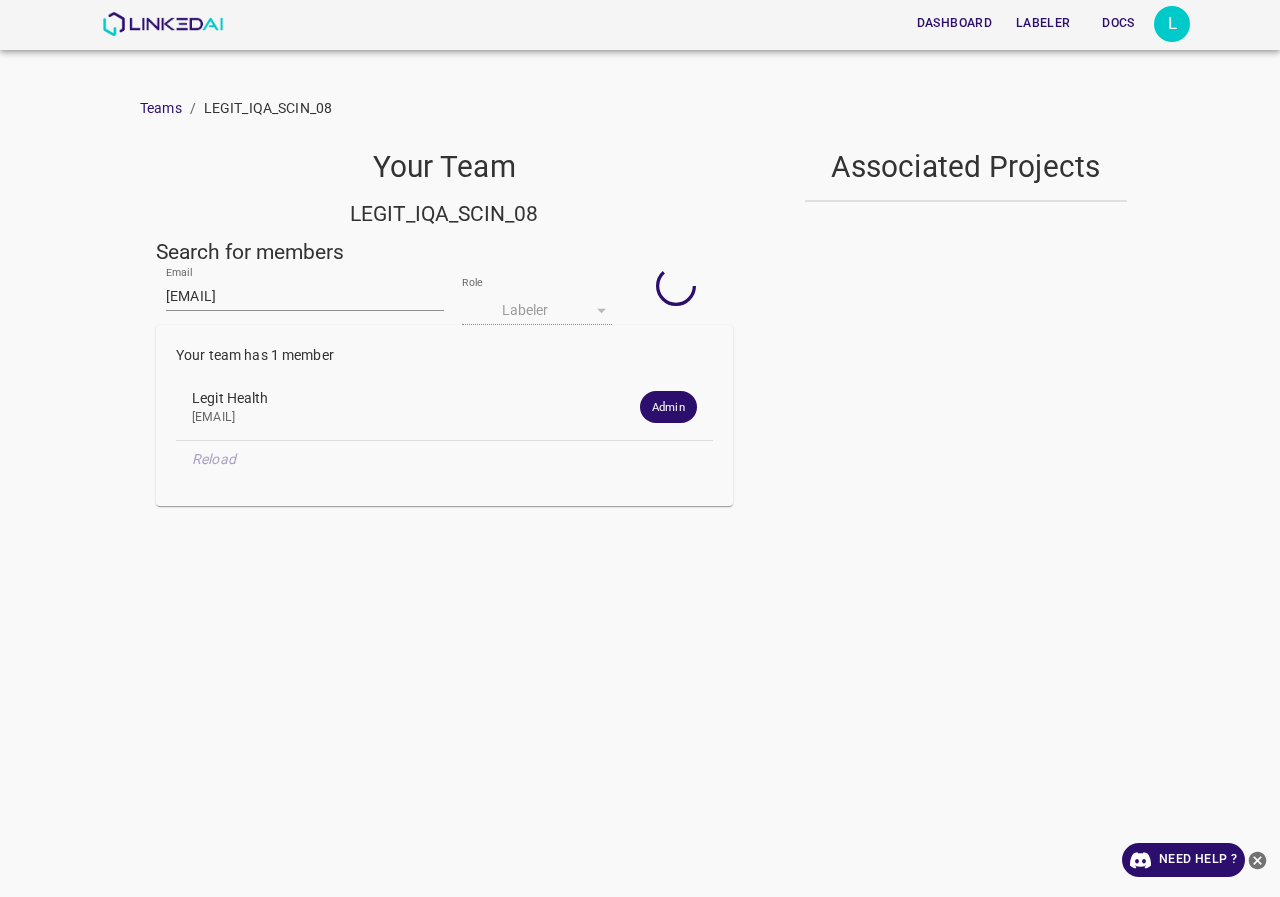 type 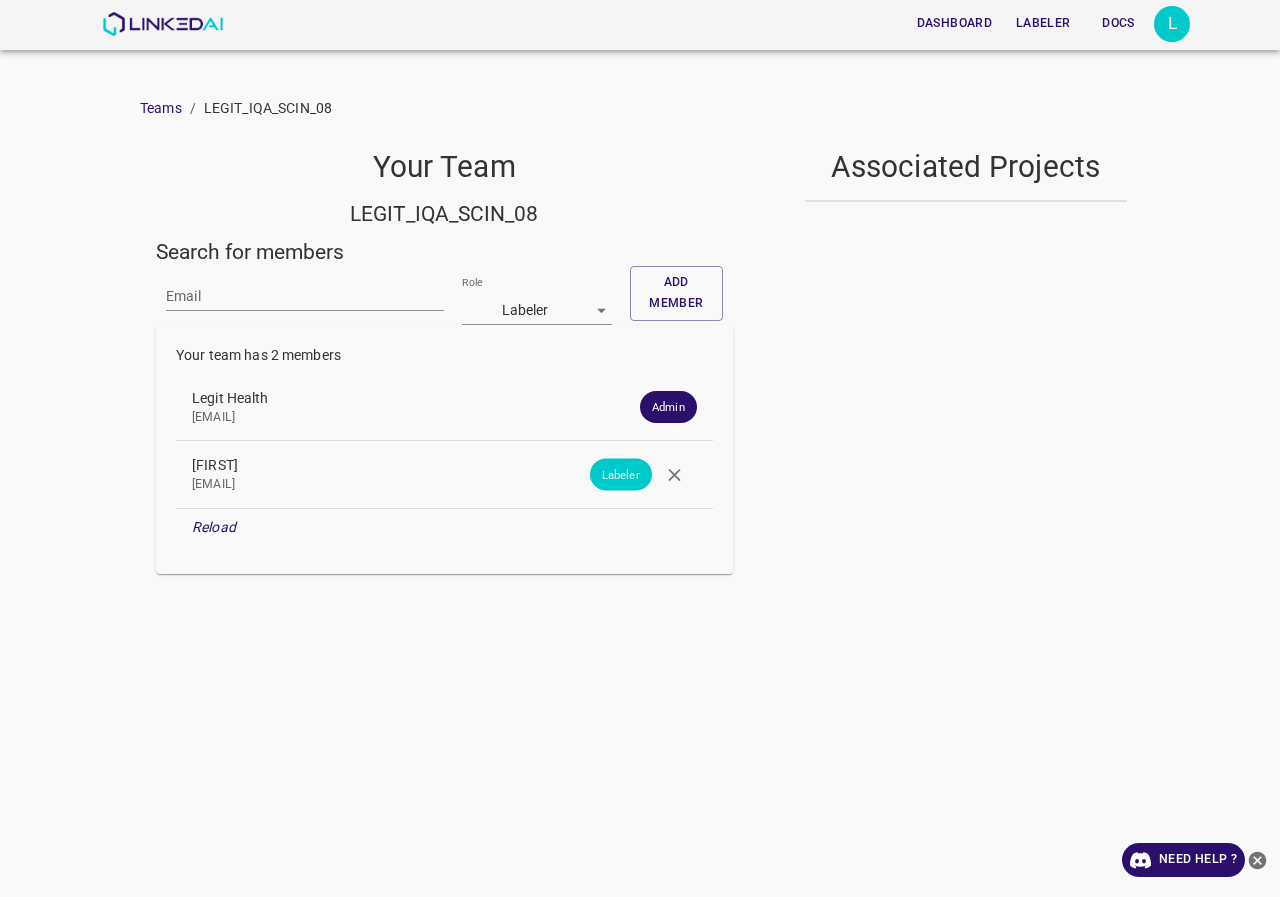 drag, startPoint x: 369, startPoint y: 491, endPoint x: 193, endPoint y: 492, distance: 176.00284 